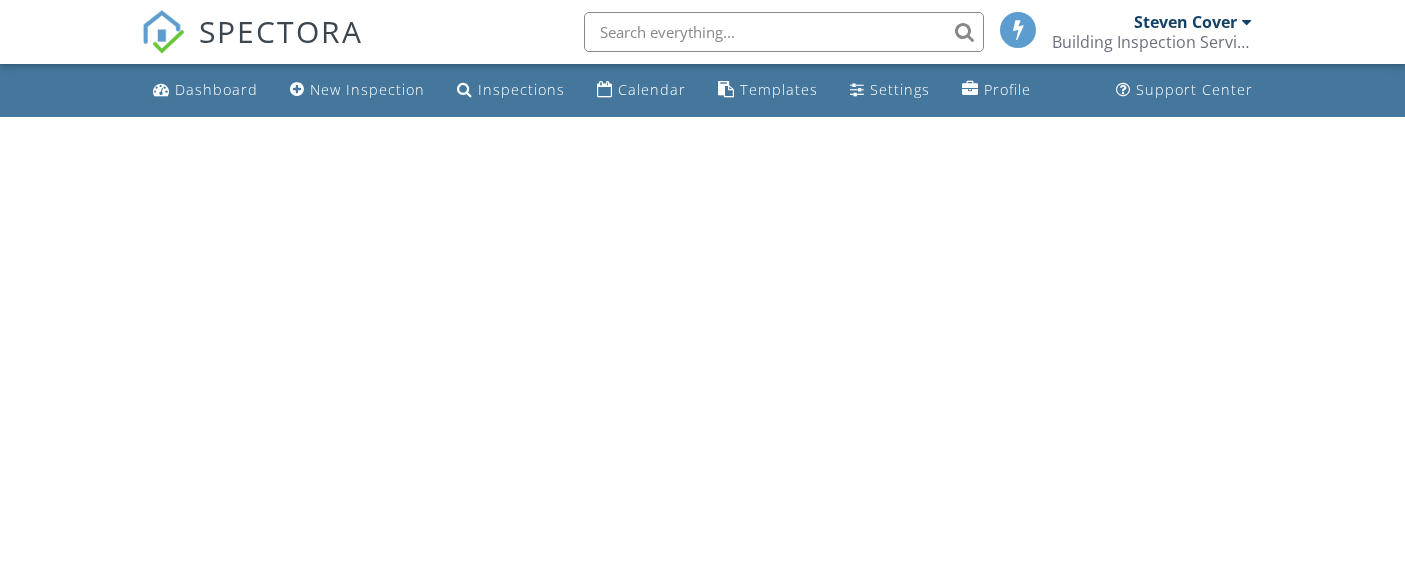 scroll, scrollTop: 0, scrollLeft: 0, axis: both 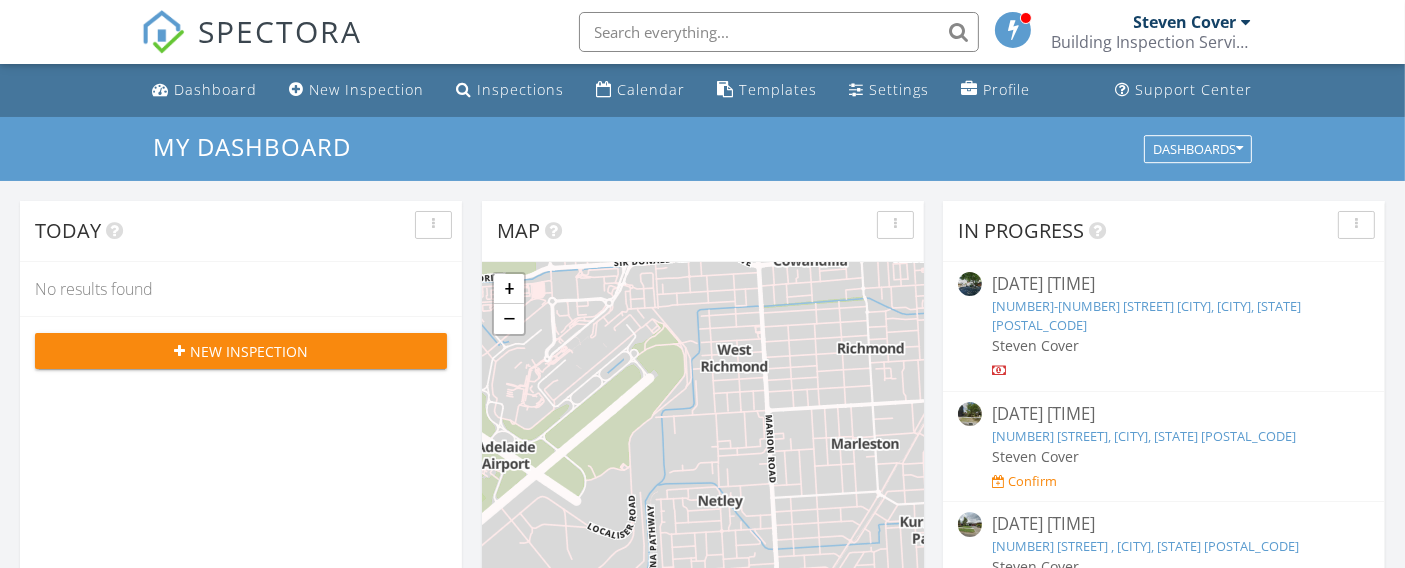 click on "New Inspection" at bounding box center [249, 351] 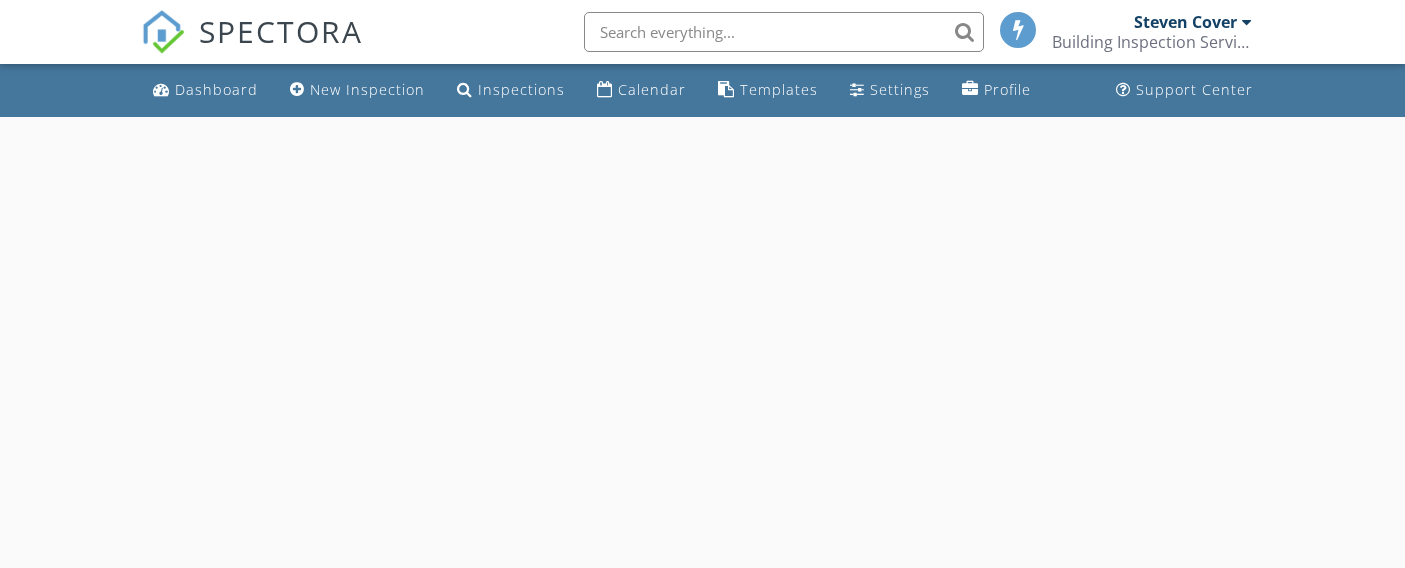 scroll, scrollTop: 0, scrollLeft: 0, axis: both 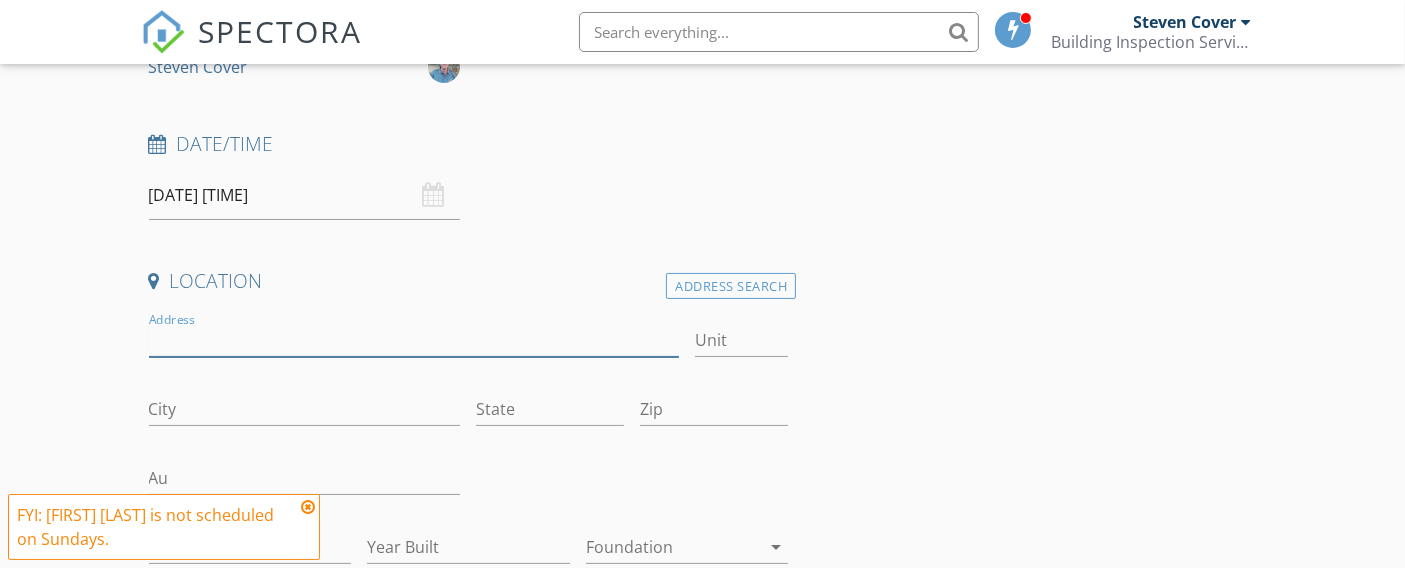 click on "Address" at bounding box center (414, 340) 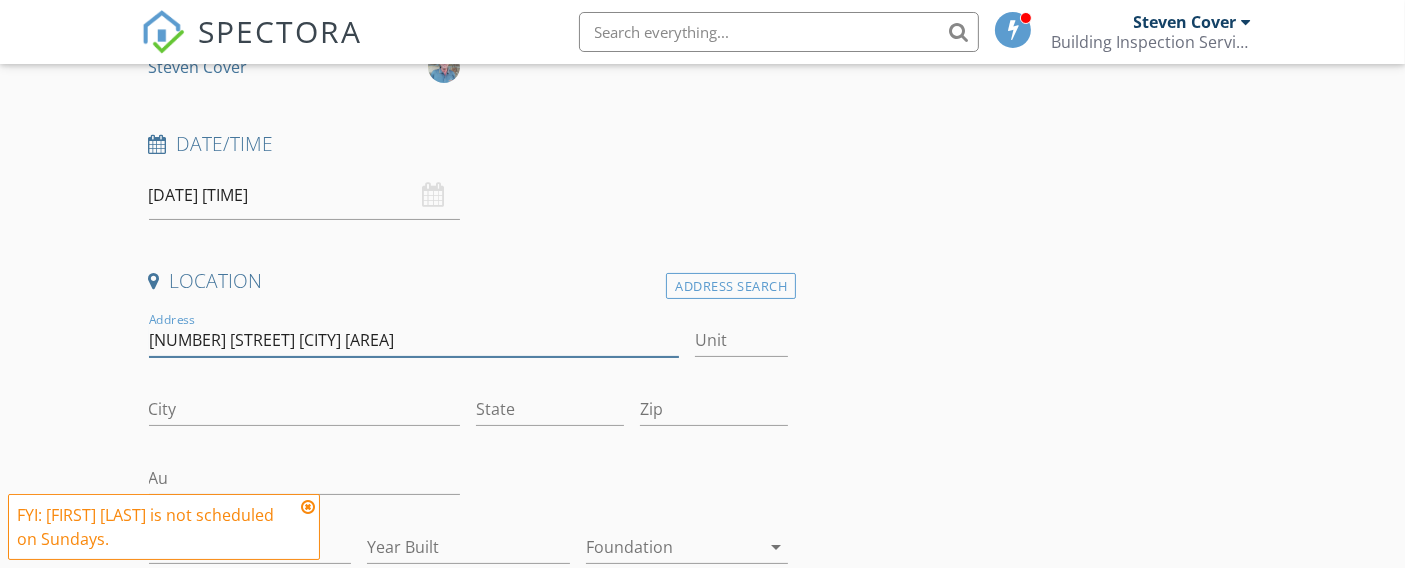 scroll, scrollTop: 333, scrollLeft: 0, axis: vertical 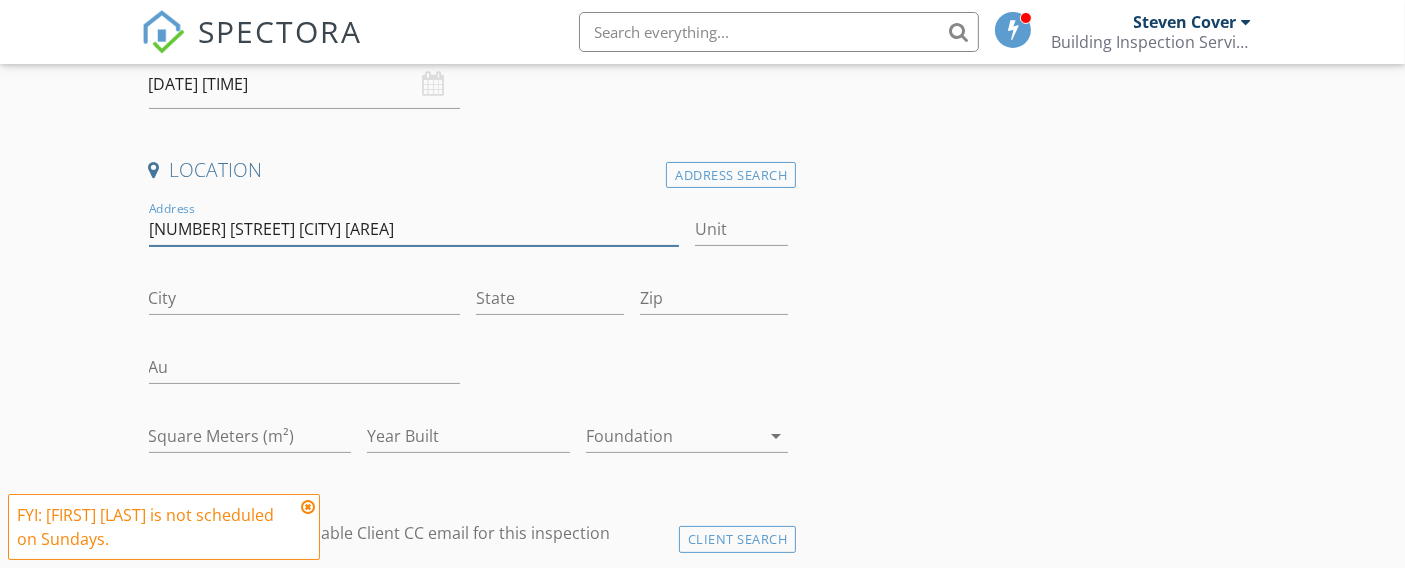 type on "[NUMBER] [STREET] [CITY] [AREA]" 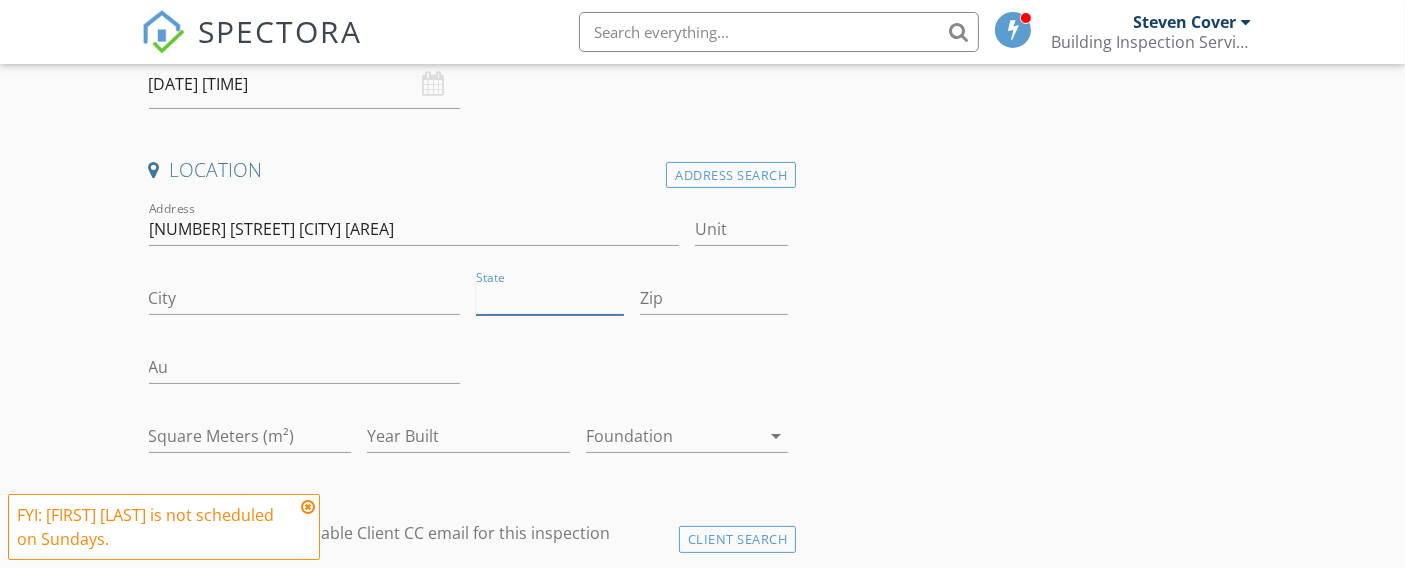 click on "State" at bounding box center (550, 298) 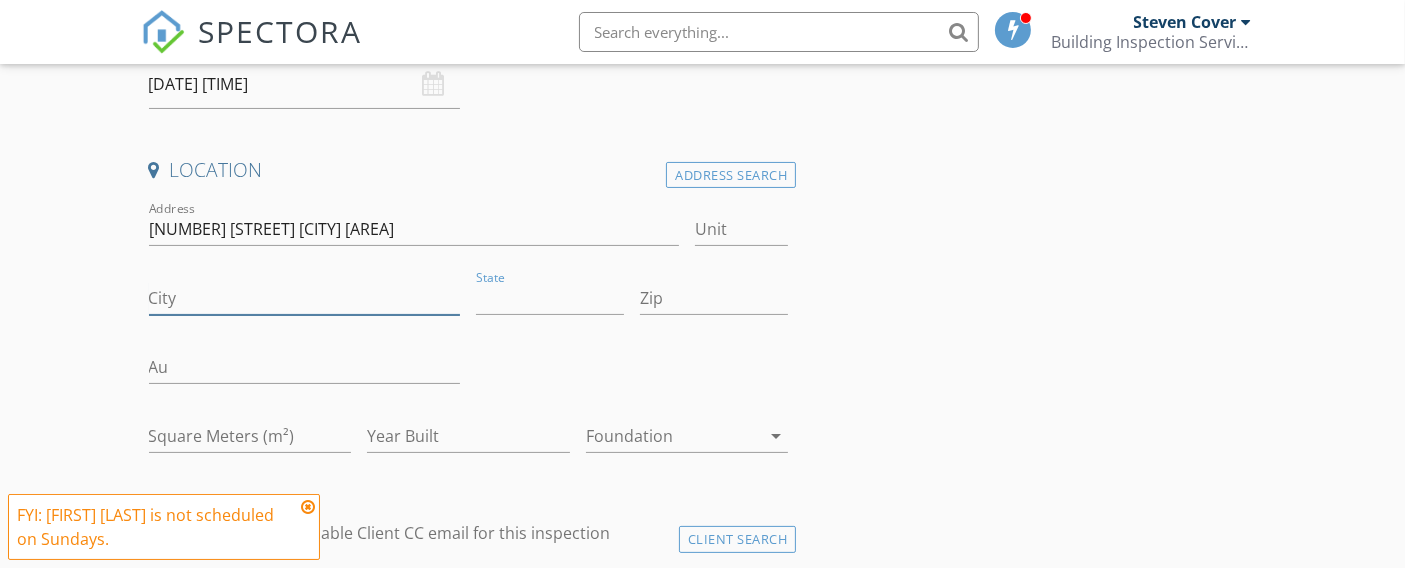 click on "City" at bounding box center [305, 298] 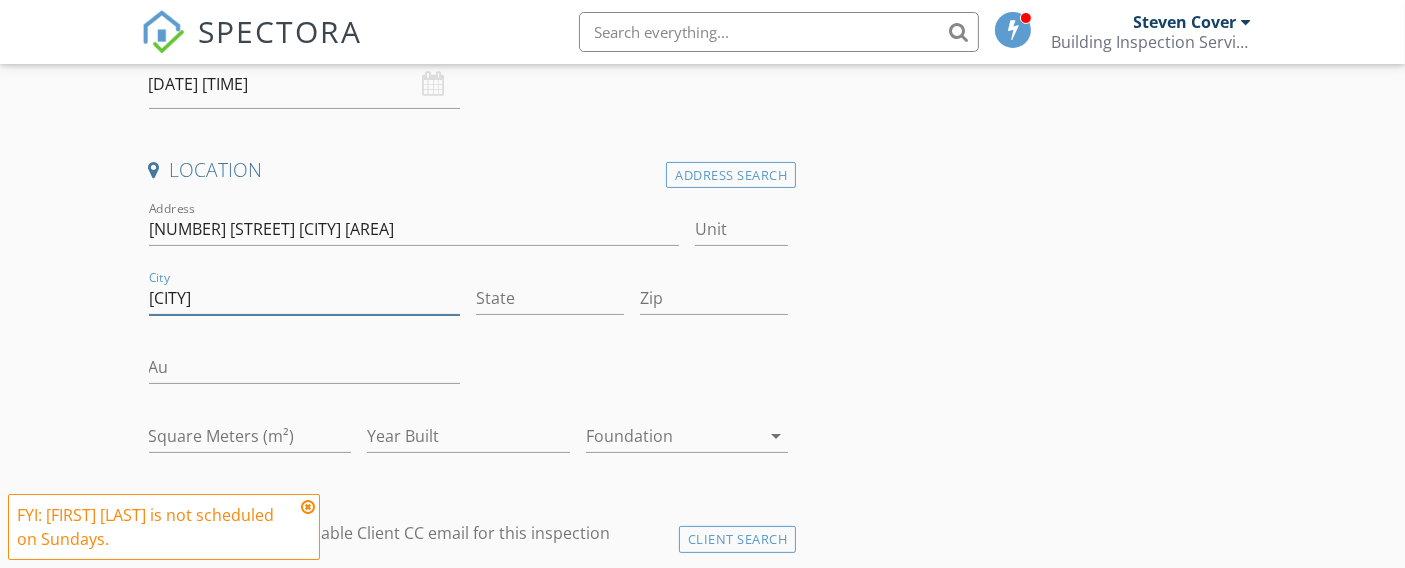 type on "[CITY]" 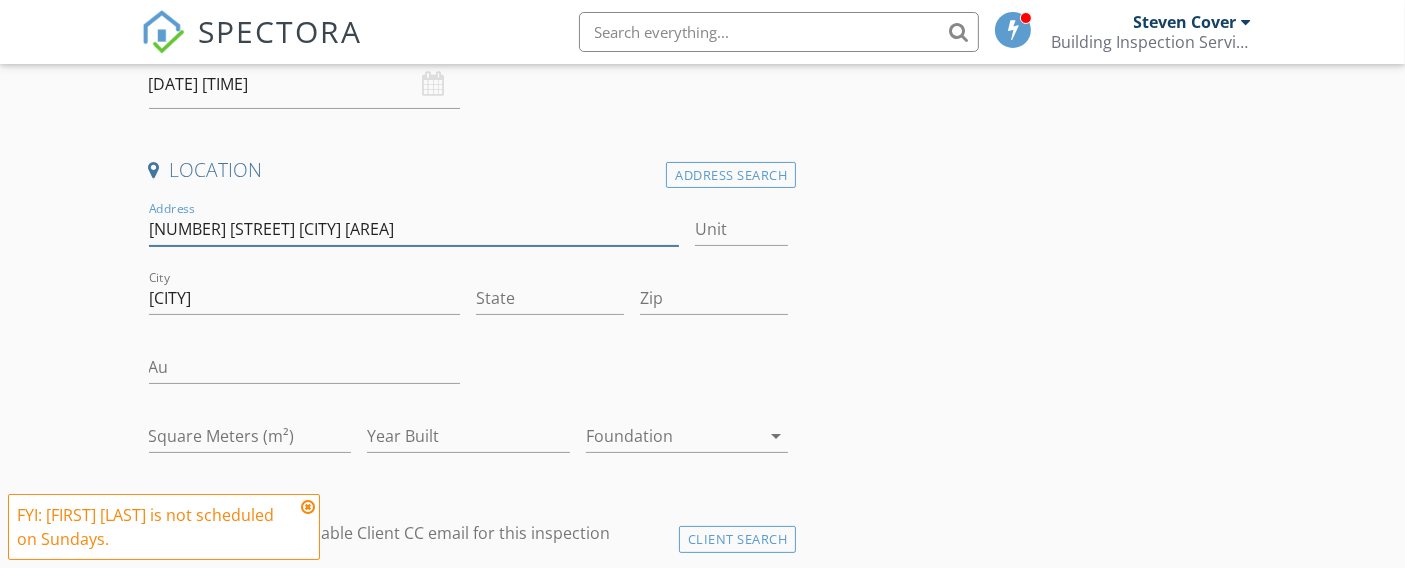 click on "[NUMBER] [STREET] [CITY] [AREA]" at bounding box center [414, 229] 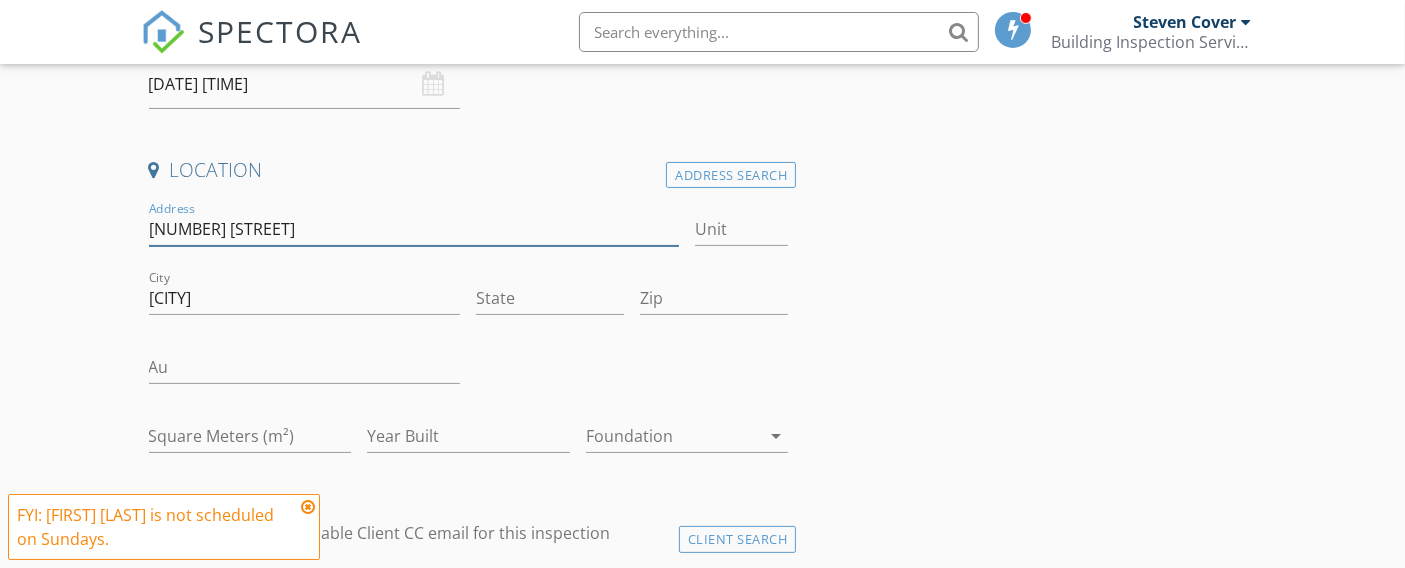 type on "[NUMBER] [STREET]" 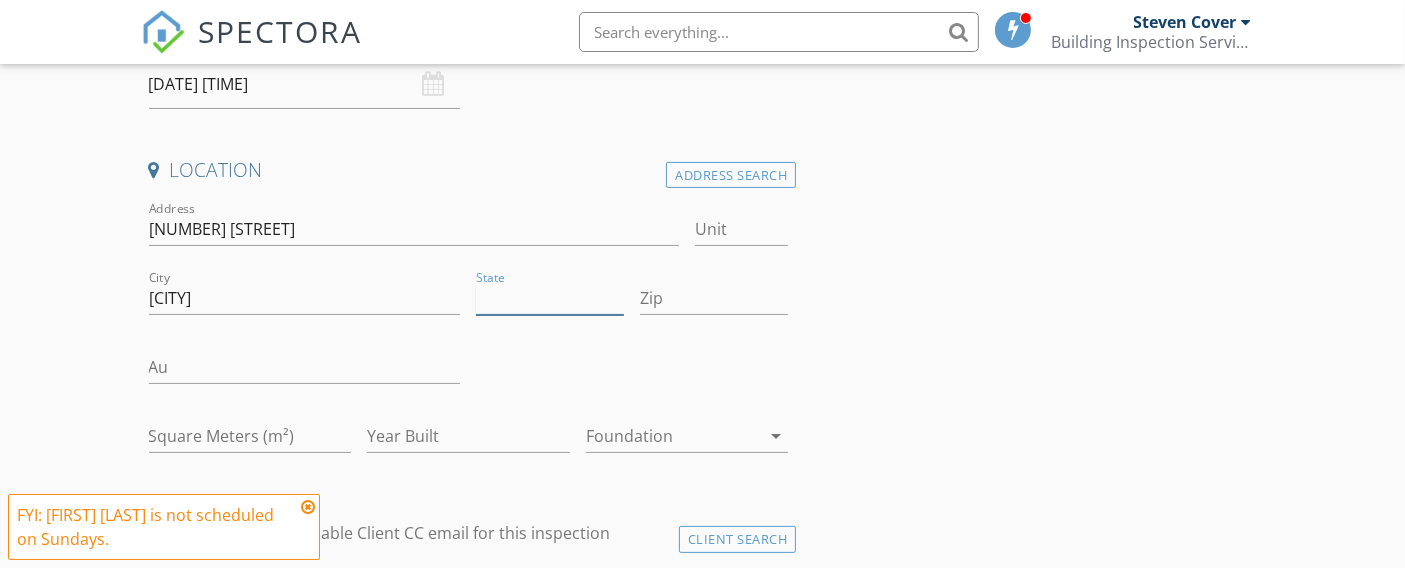 click on "State" at bounding box center (550, 298) 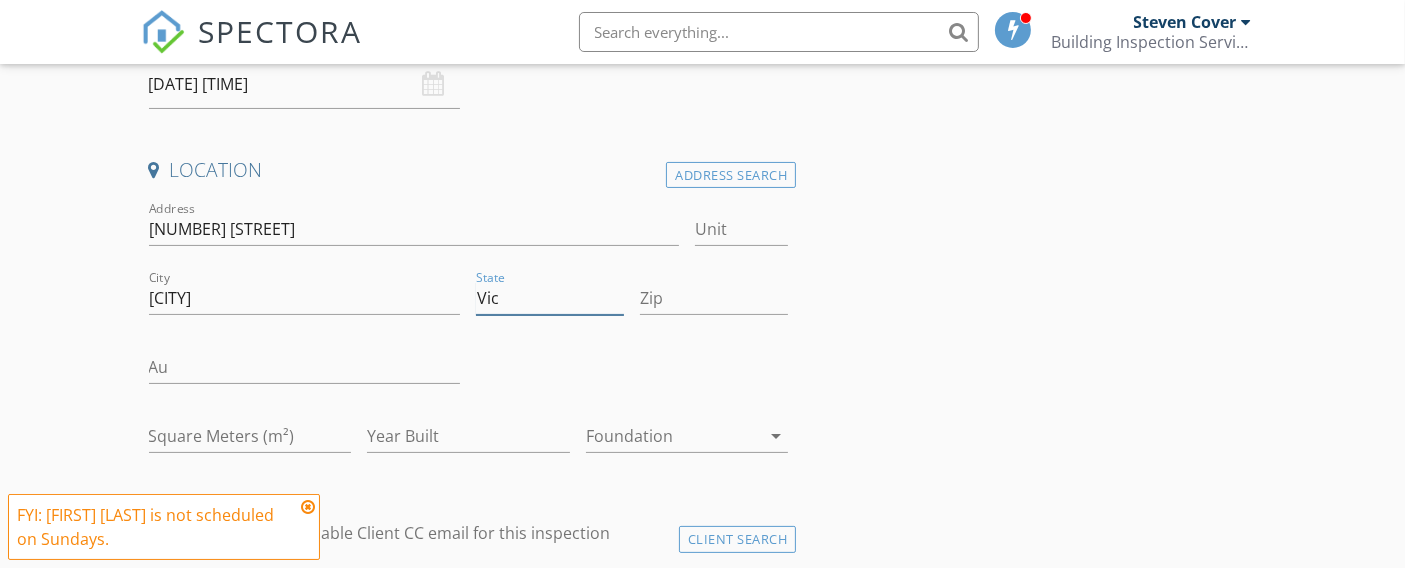 type on "Vic" 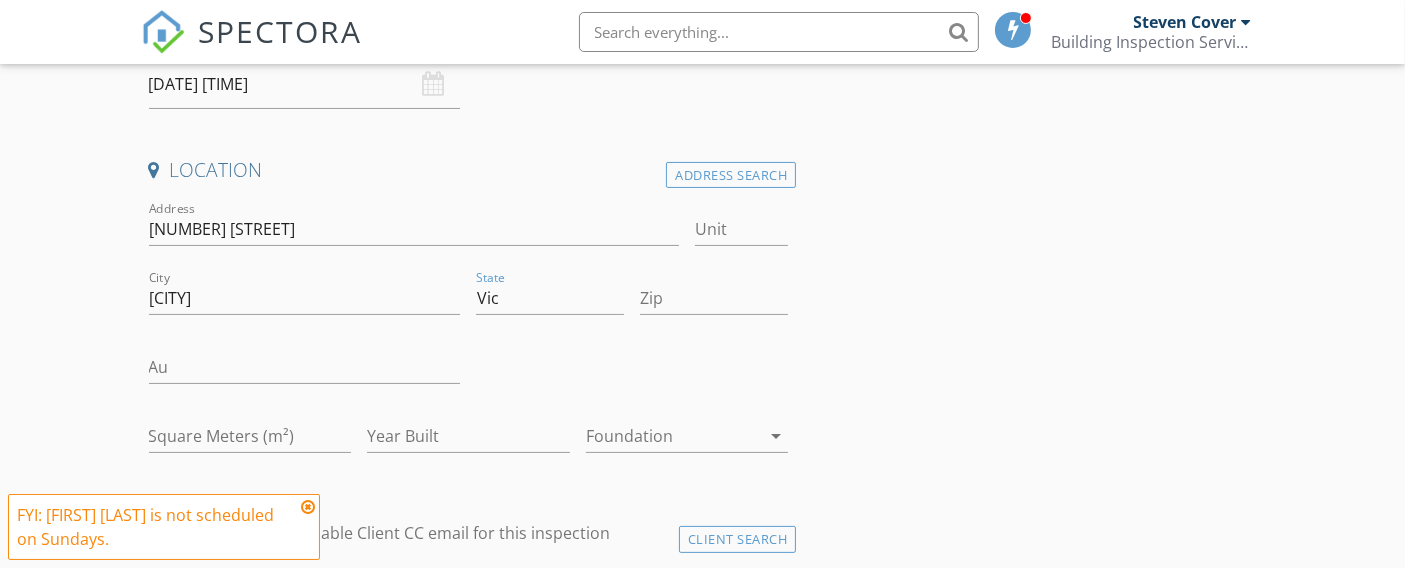 click on "INSPECTOR [NAME] [LAST]
Date/Time
03/08/2025 8:30 AM
Location
Address Search Address 1 [STREET] Unit City Mill Park State Vic Zip Au Square Meters (m²) Year Built Foundation arrow_drop_down
client
check_box Enable Client CC email for this inspection Client Search check_box_outline_blank Client is a Company/Organization First Name Last Name Email CC Email Phone Notes
ADD ADDITIONAL client
SERVICES
check_box_outline_blank BUILDING INSPECTION check_box_outline_blank TIMBER PEST INSPECTION check_box_outline_blank ASBESTOS SURVEY & REPORT check_box_outline_blank METH RESIDUE SITE TEST & REPORT check_box_outline_blank PRE-SETTLEMENT HANDOVER REPORT check_box_outline_blank Depreciation Schedule check_box_outline_blank" at bounding box center [703, 1419] 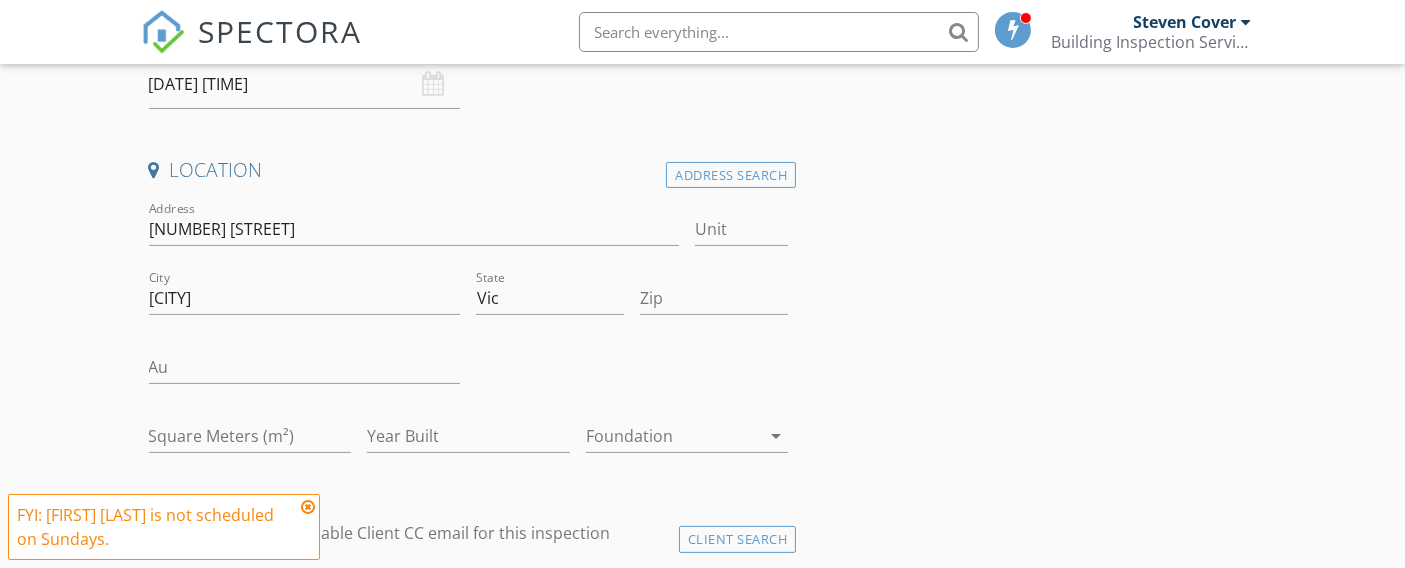 scroll, scrollTop: 444, scrollLeft: 0, axis: vertical 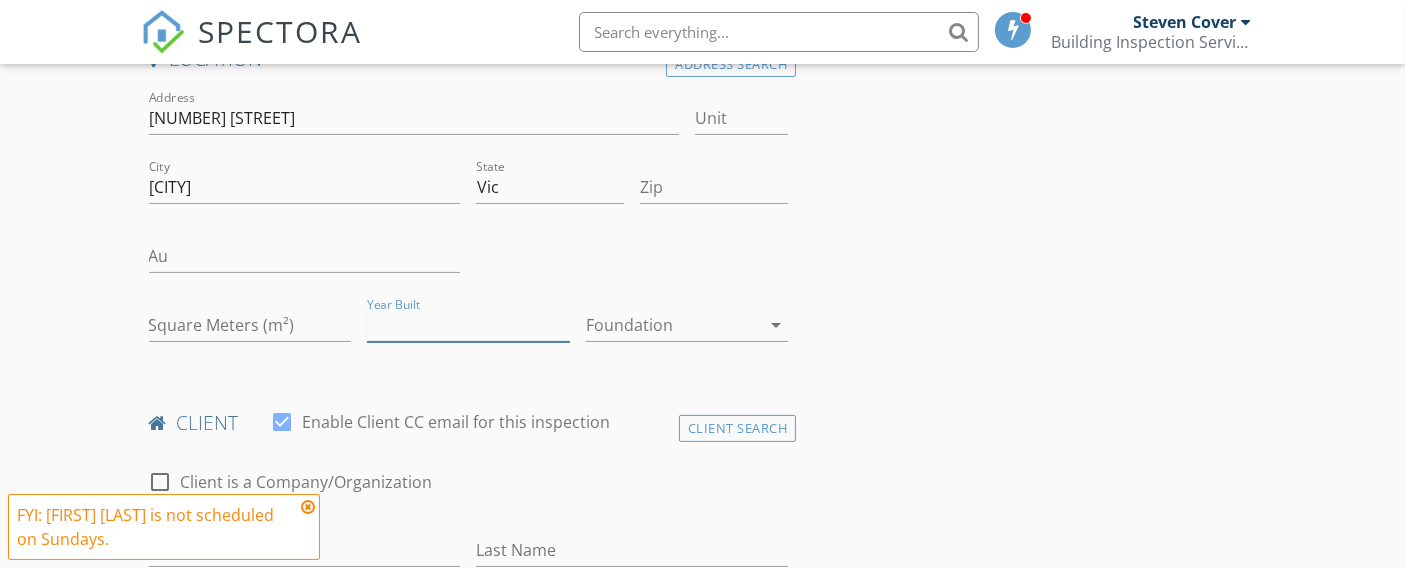 drag, startPoint x: 470, startPoint y: 324, endPoint x: 568, endPoint y: 320, distance: 98.0816 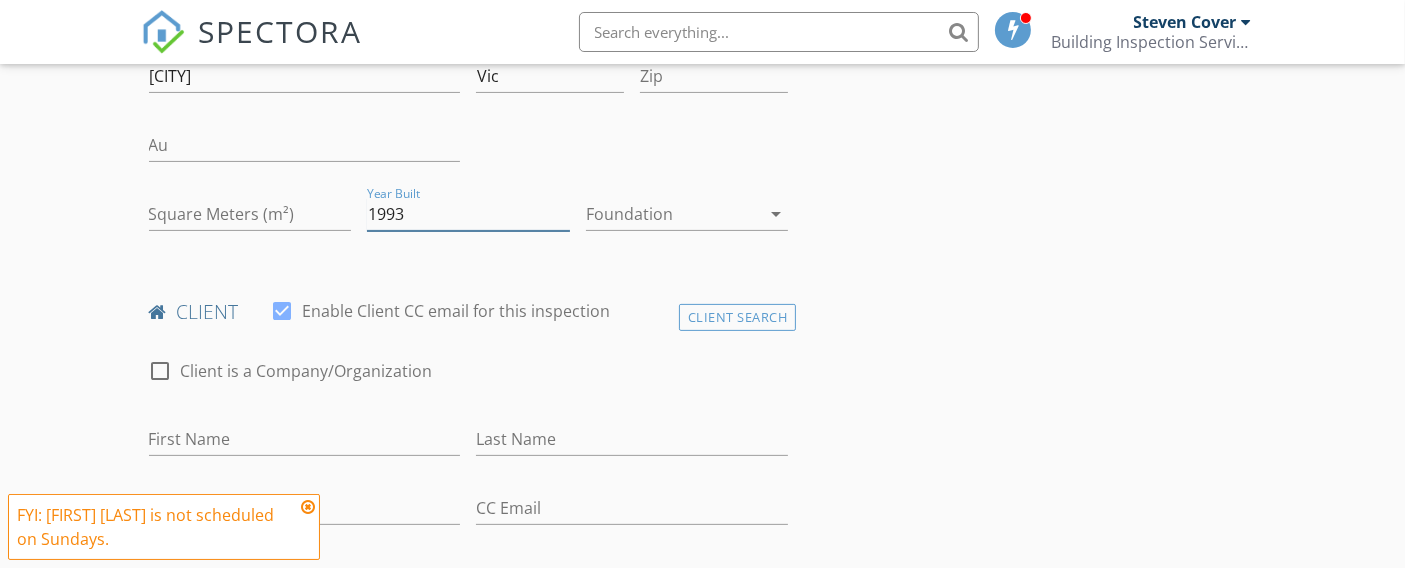 scroll, scrollTop: 666, scrollLeft: 0, axis: vertical 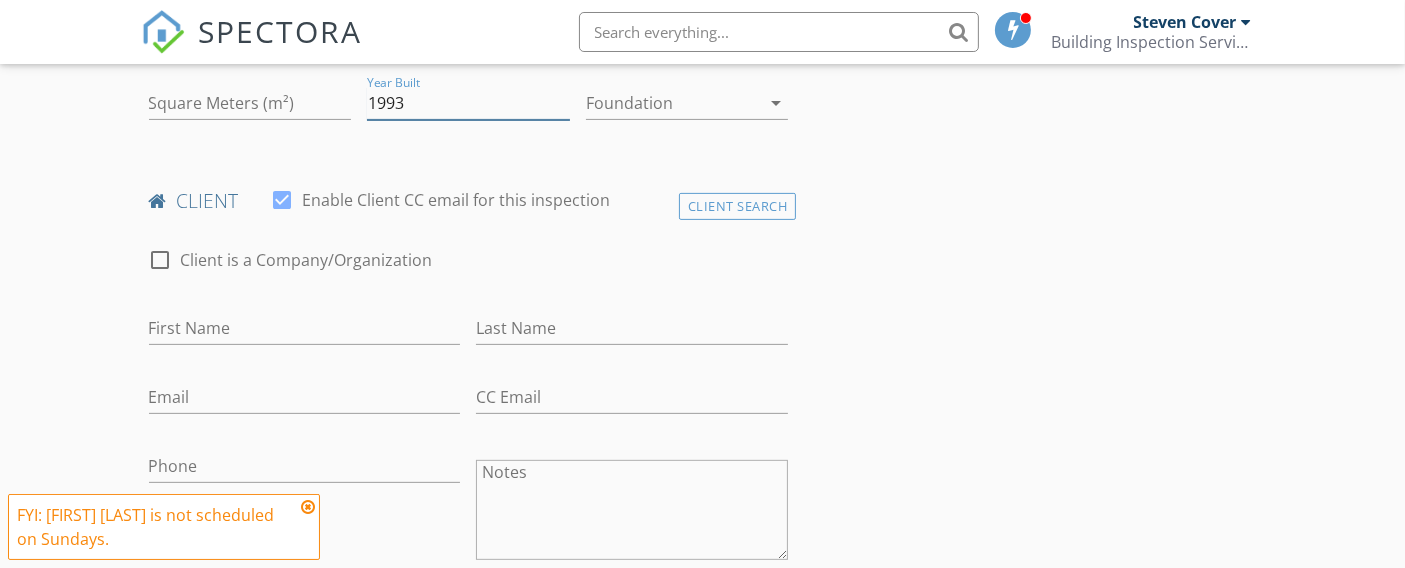 type on "1993" 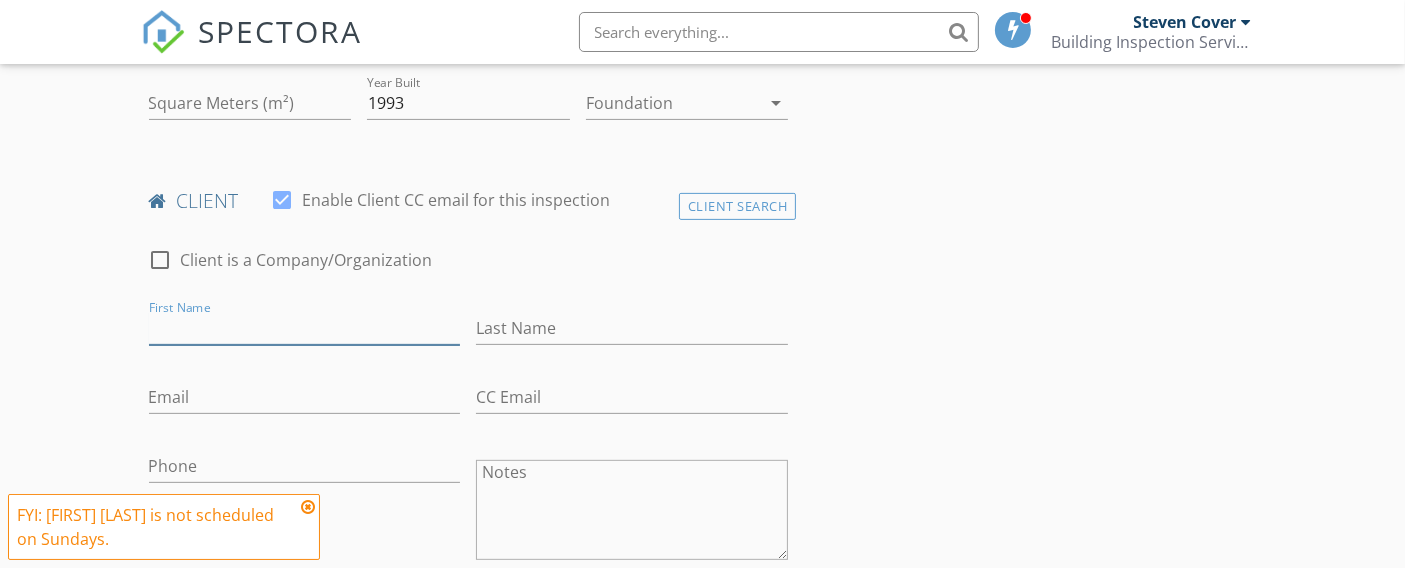 click on "First Name" at bounding box center (305, 328) 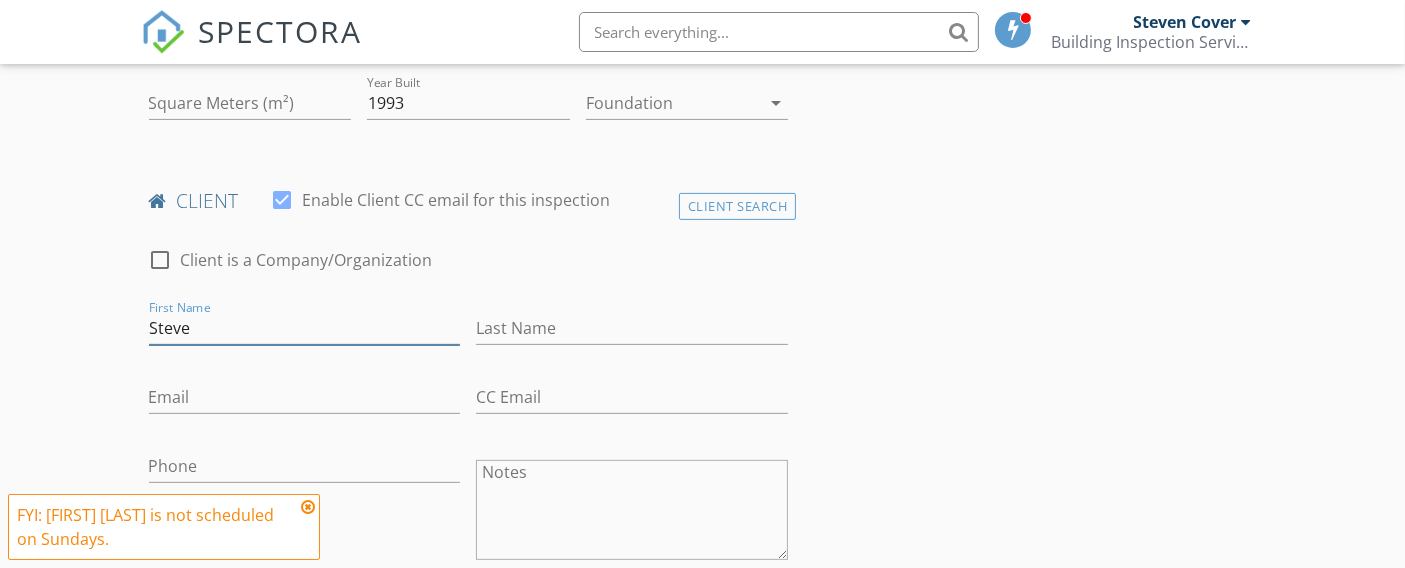 type on "Steve" 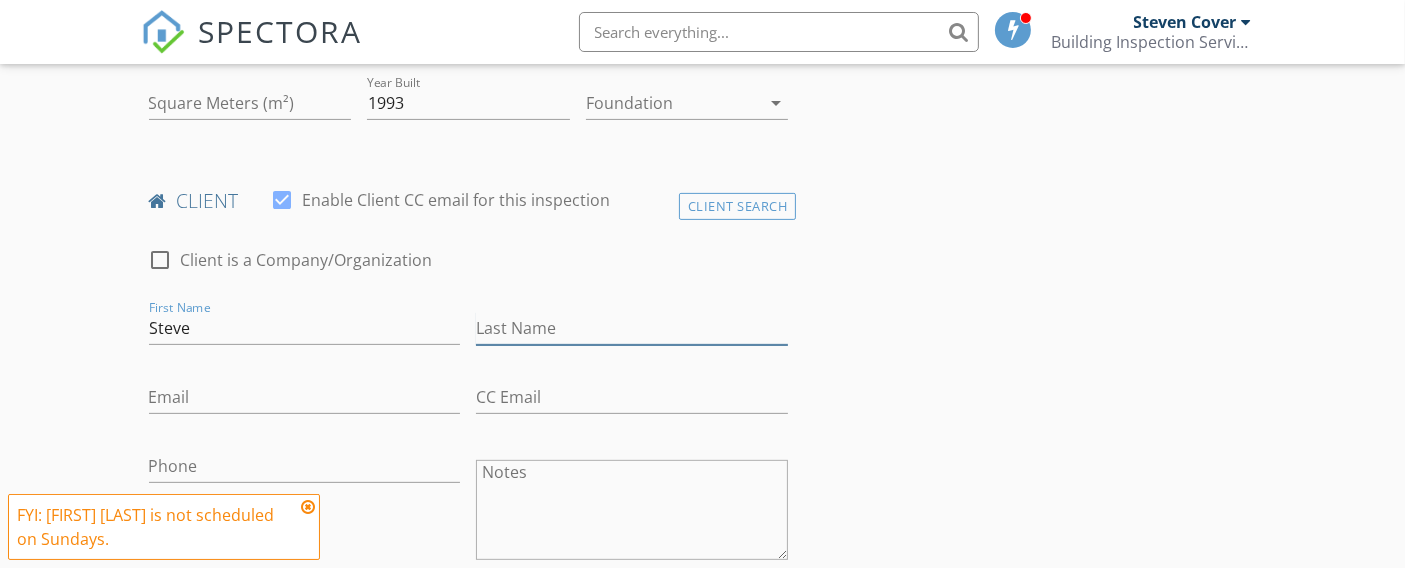 click on "Last Name" at bounding box center (632, 328) 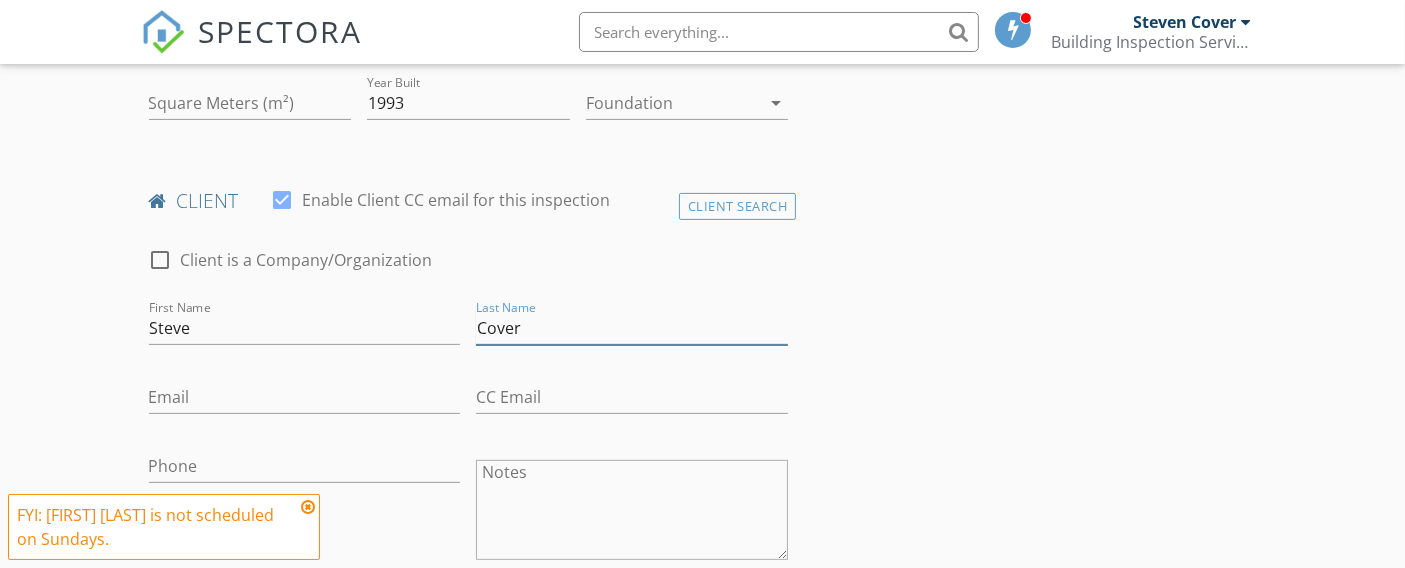 type on "Cover" 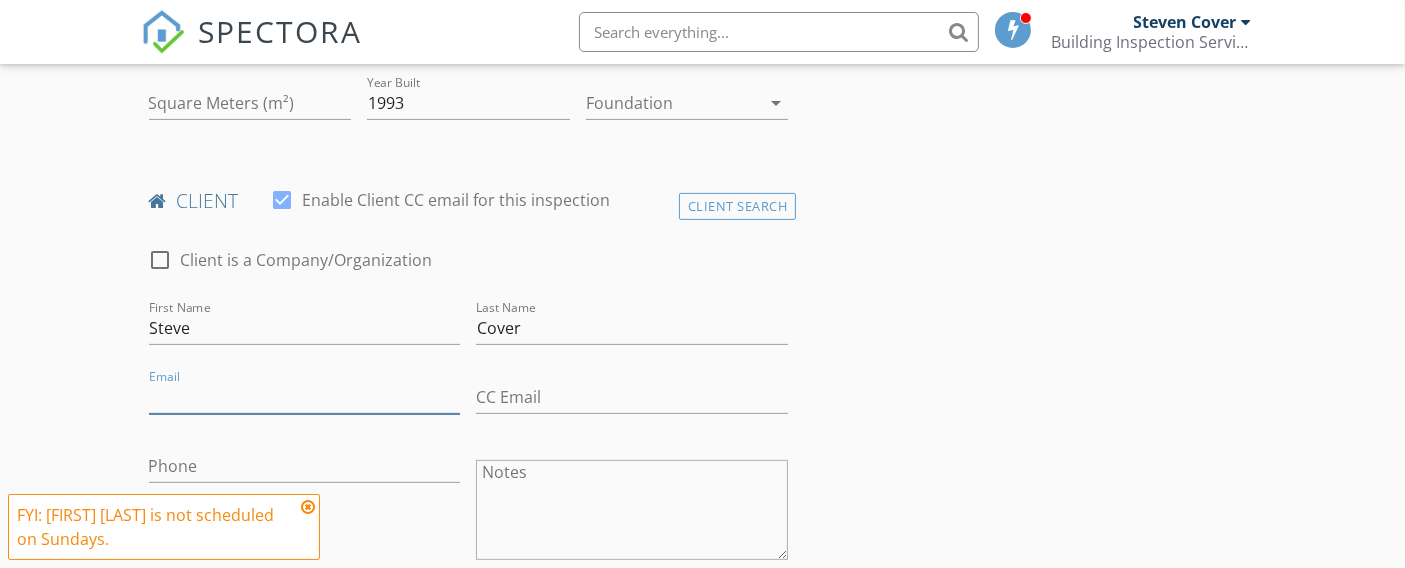click on "Email" at bounding box center [305, 397] 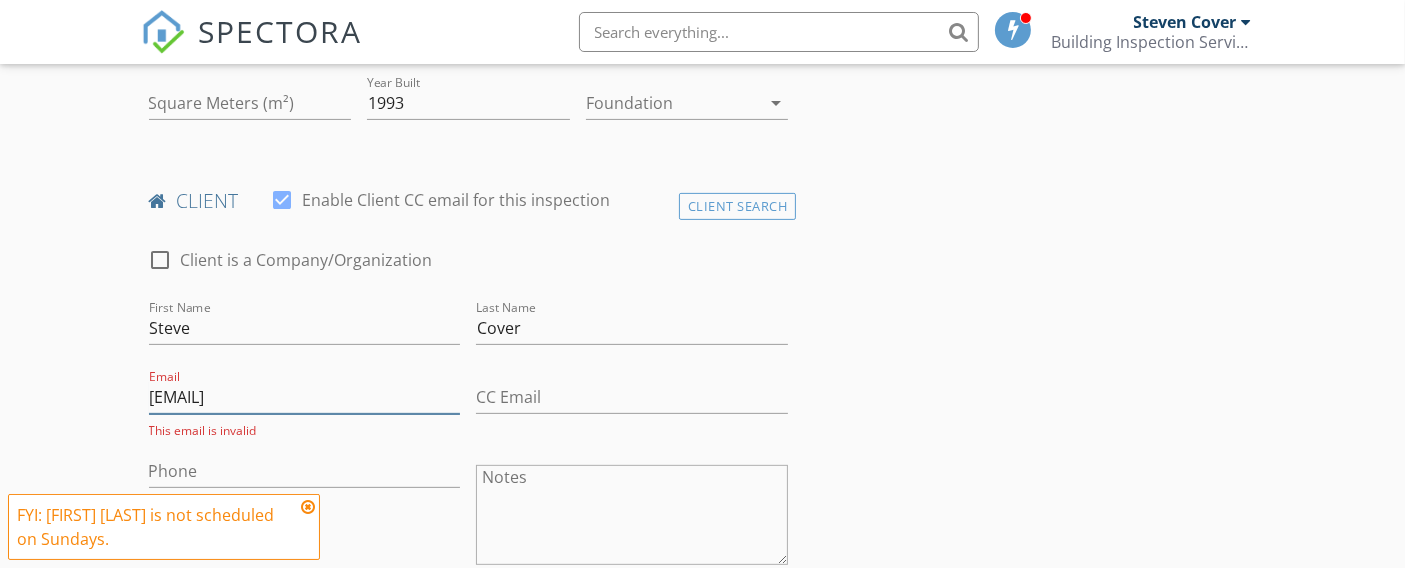 scroll, scrollTop: 0, scrollLeft: 117, axis: horizontal 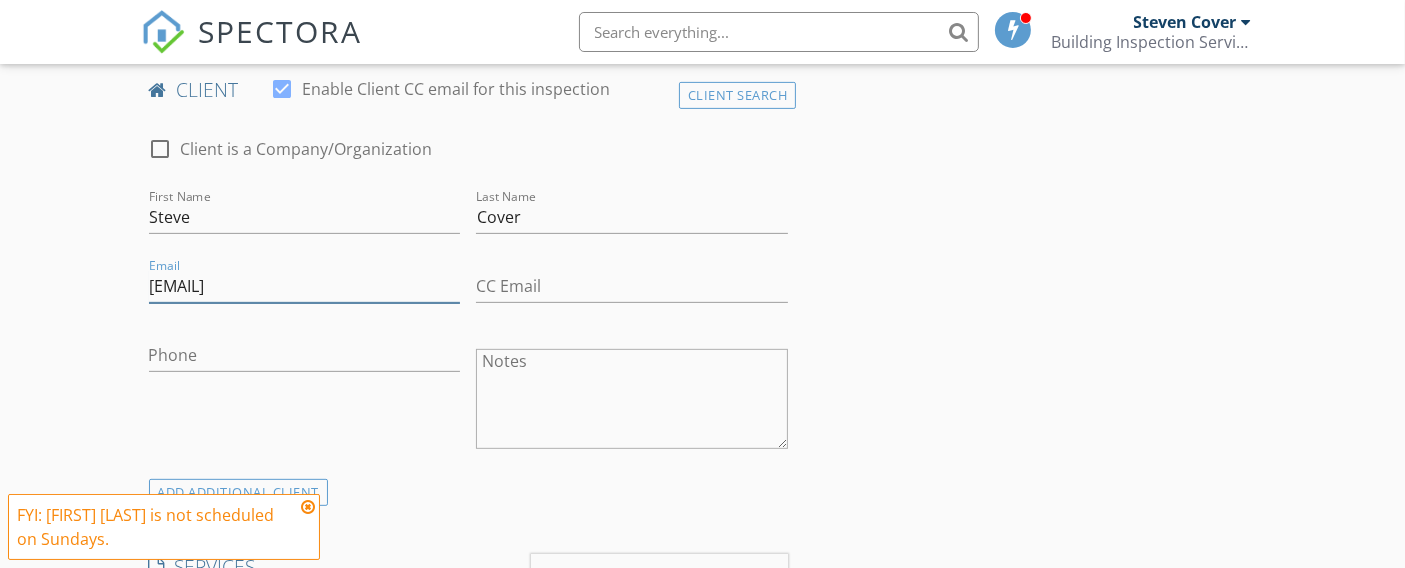 type on "[EMAIL]" 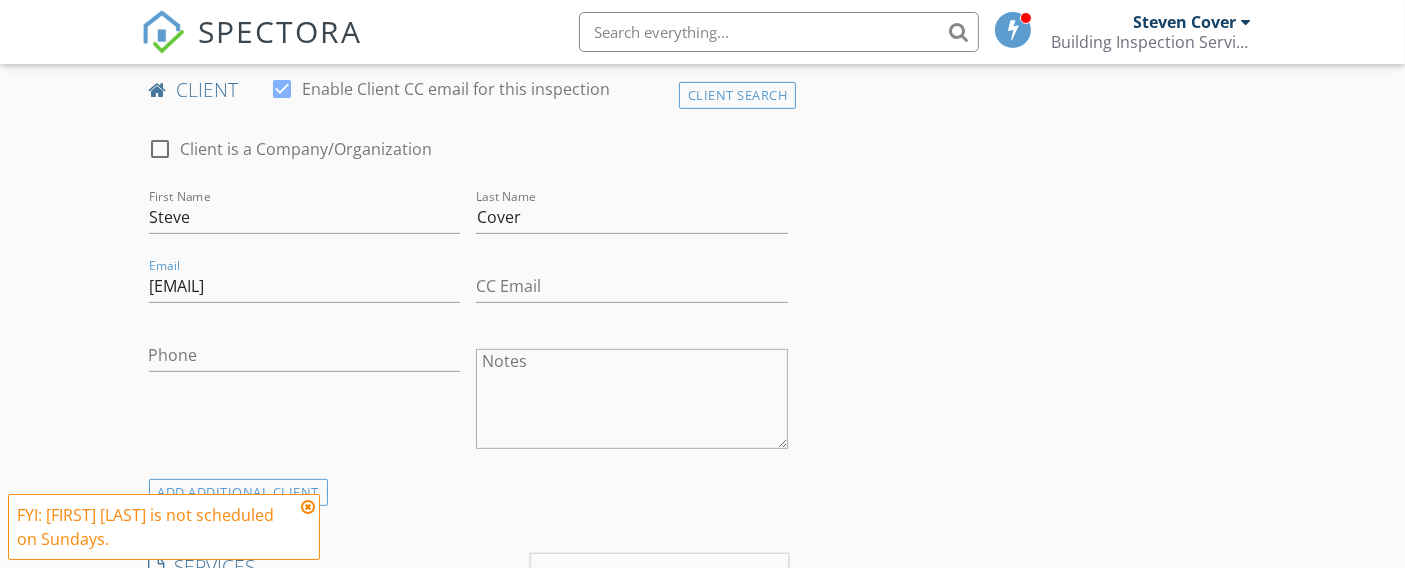 type on "5074" 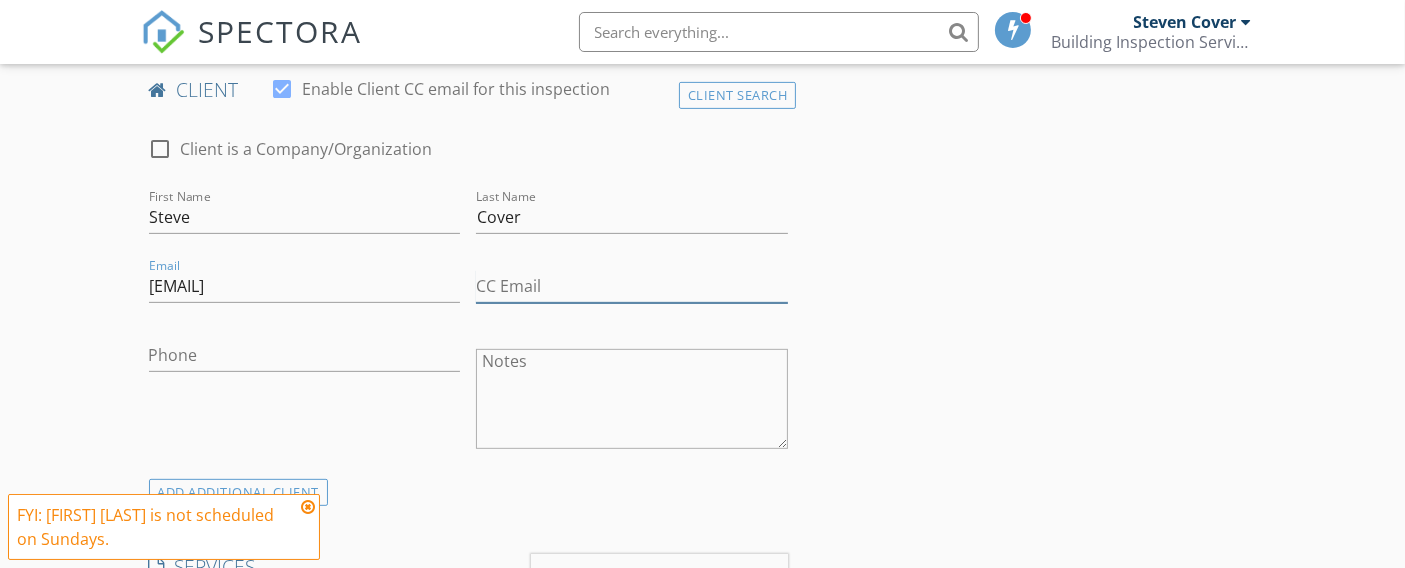 type on "[EMAIL]" 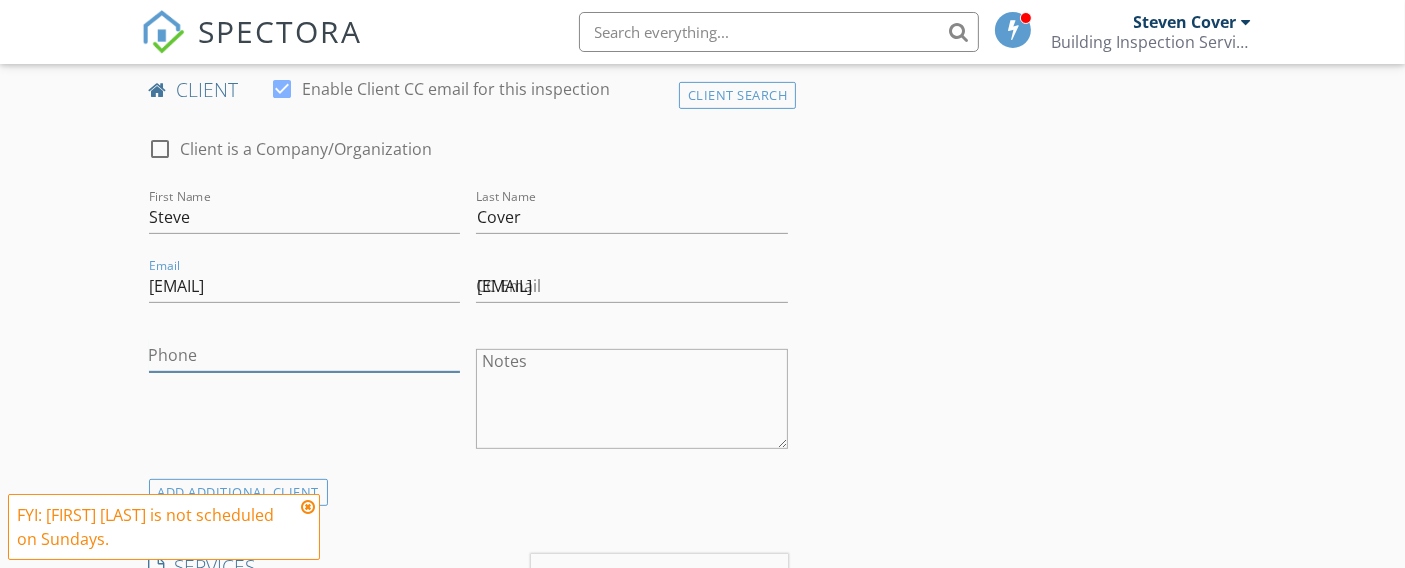 type on "[PHONE]" 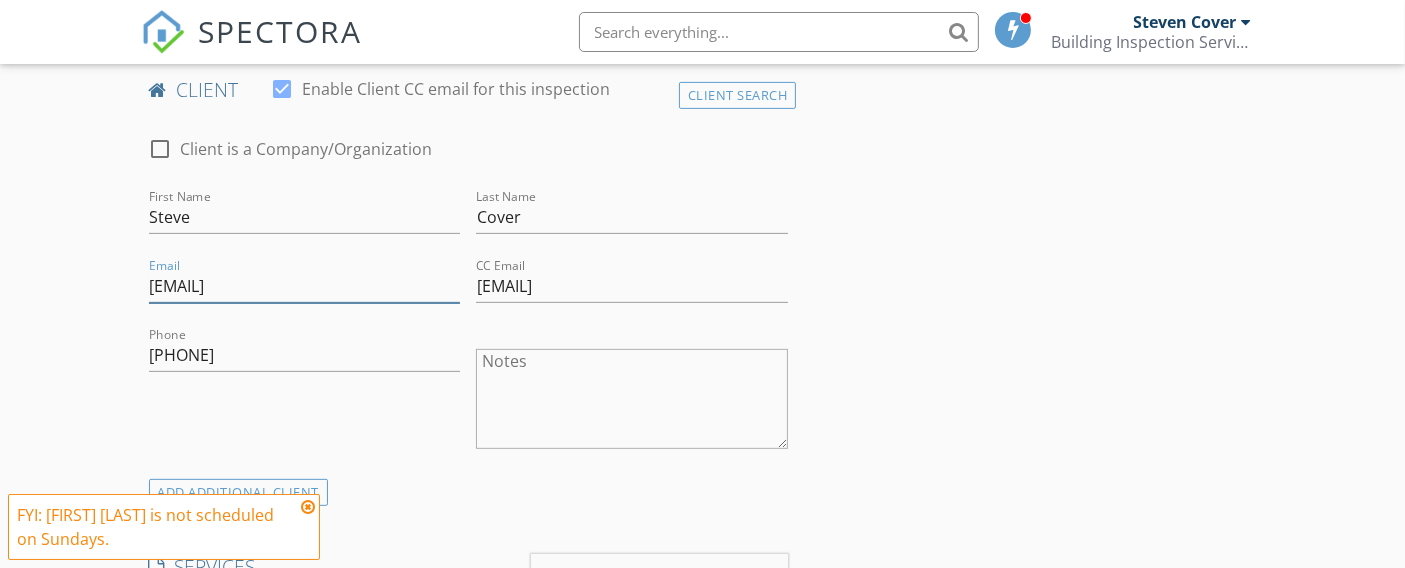 scroll, scrollTop: 777, scrollLeft: 0, axis: vertical 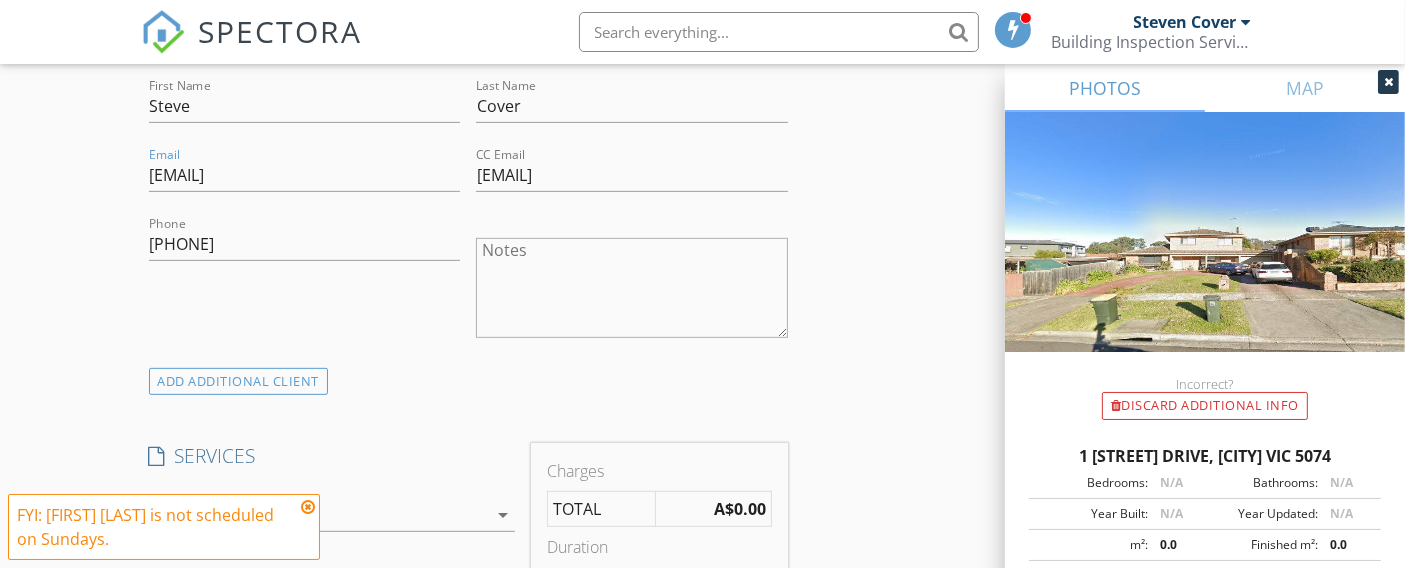 click on "Notes" at bounding box center [632, 288] 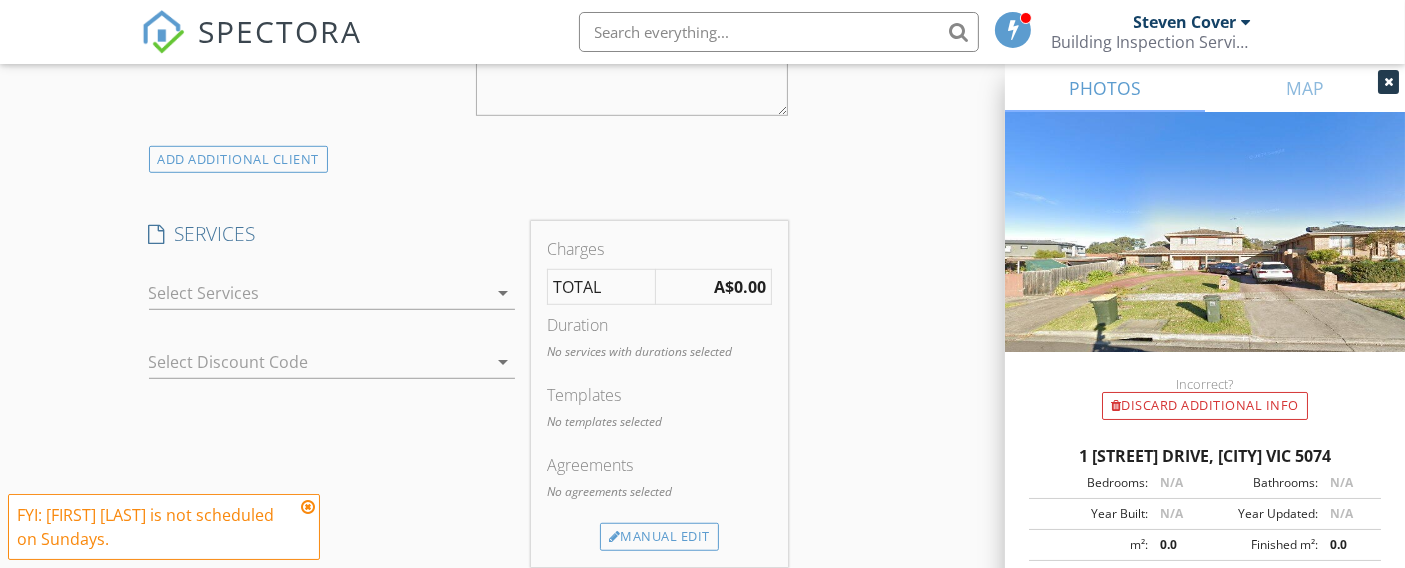 scroll, scrollTop: 1403, scrollLeft: 0, axis: vertical 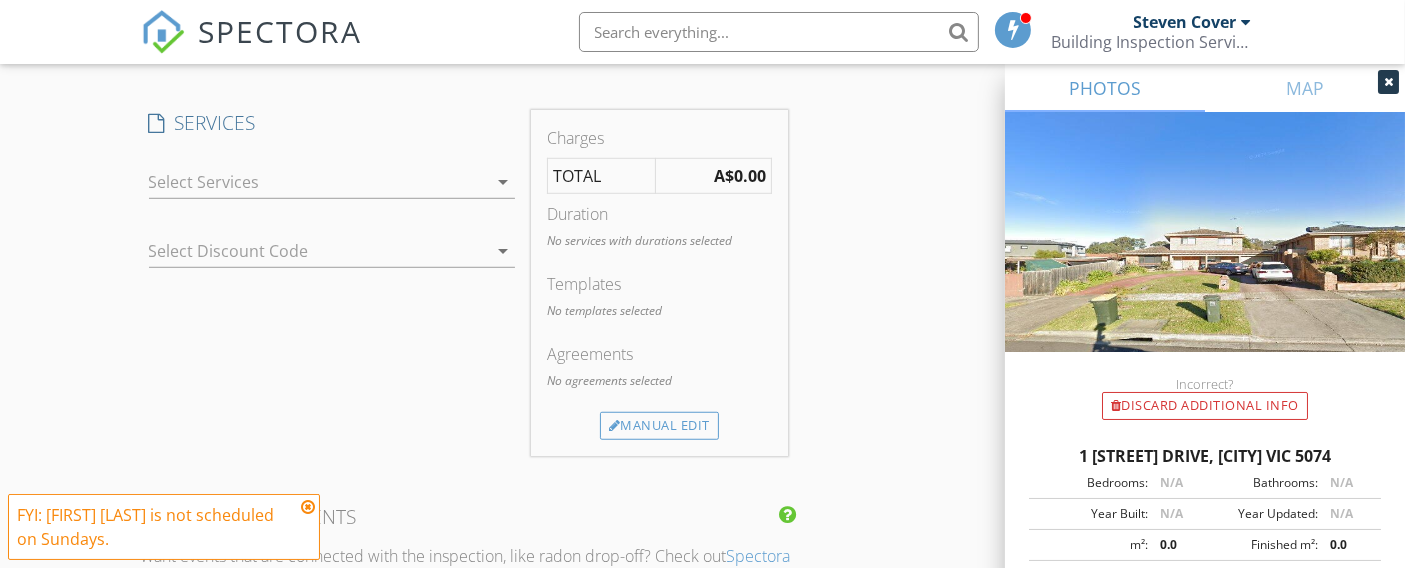 type on "9mv5" 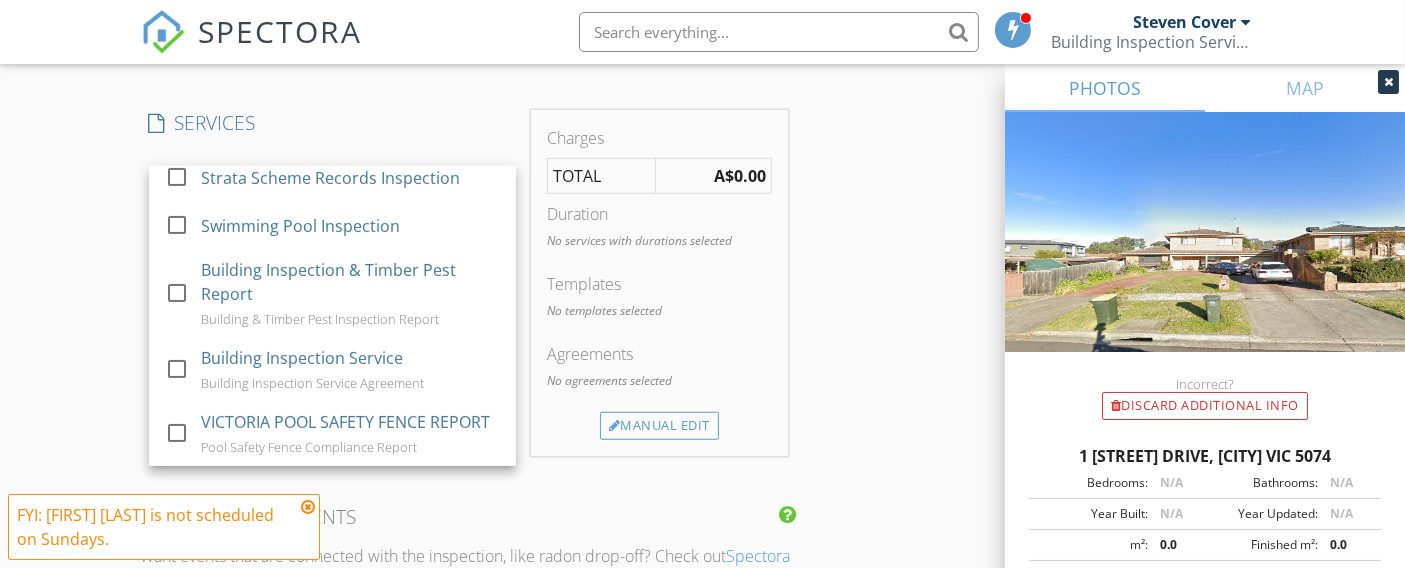 scroll, scrollTop: 715, scrollLeft: 0, axis: vertical 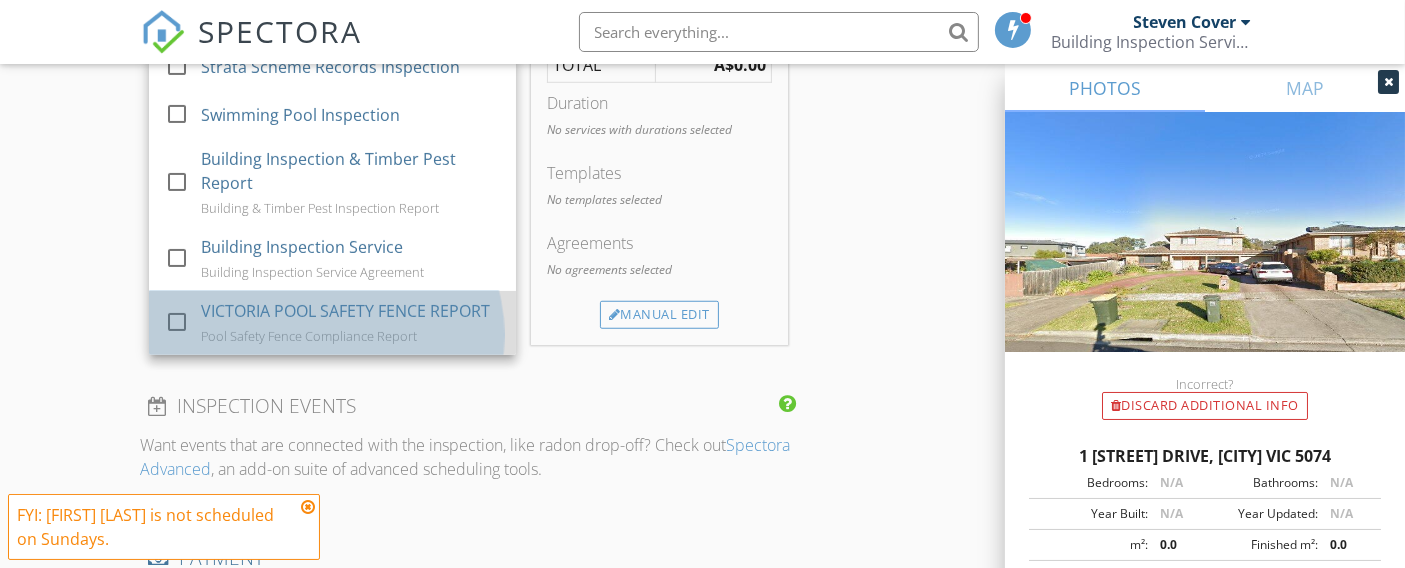 click on "VICTORIA POOL SAFETY FENCE REPORT" at bounding box center (344, 311) 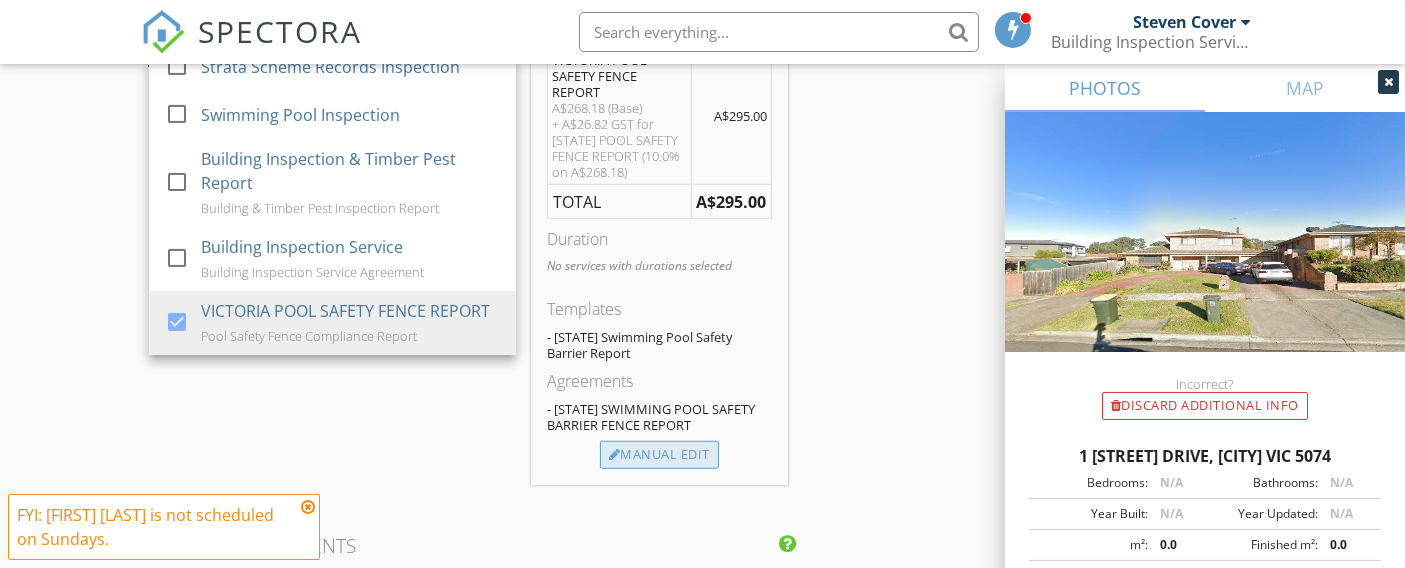 click on "Manual Edit" at bounding box center [659, 455] 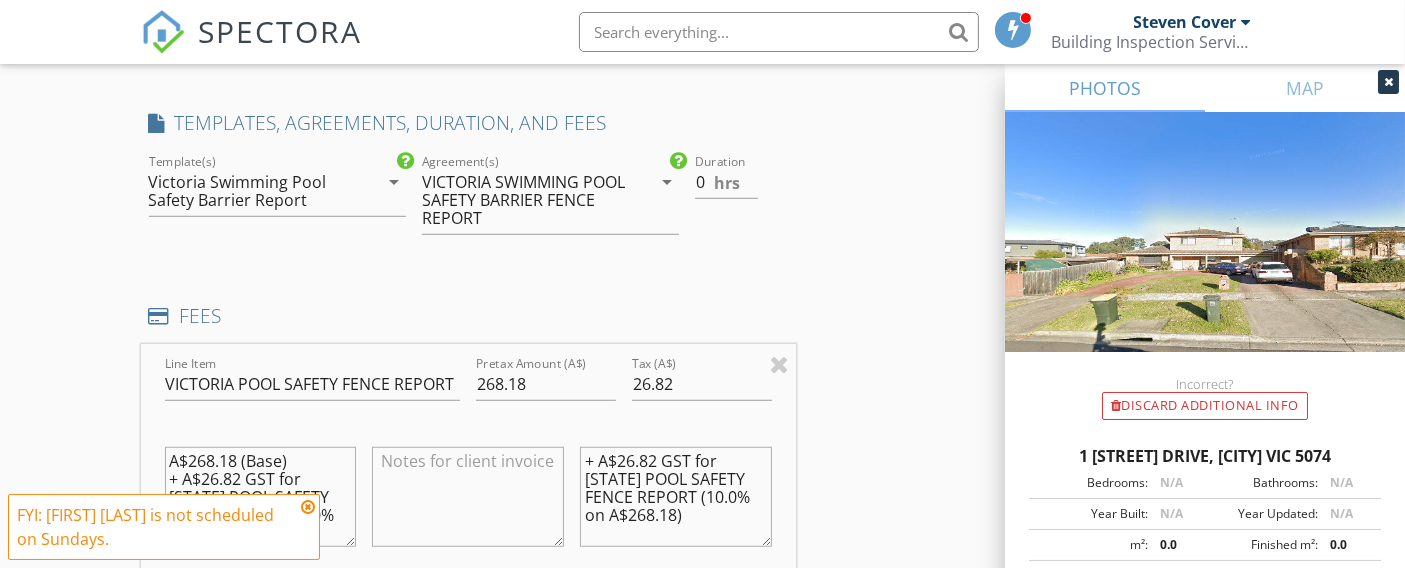 scroll, scrollTop: 1514, scrollLeft: 0, axis: vertical 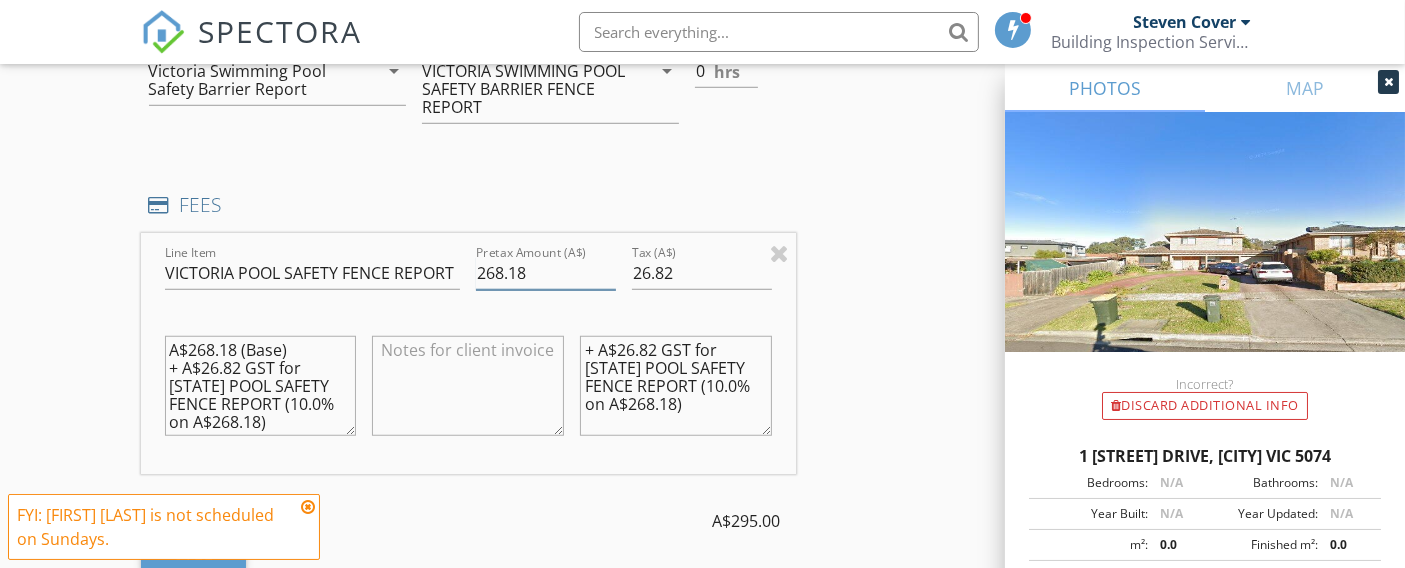 click on "268.18" at bounding box center [546, 273] 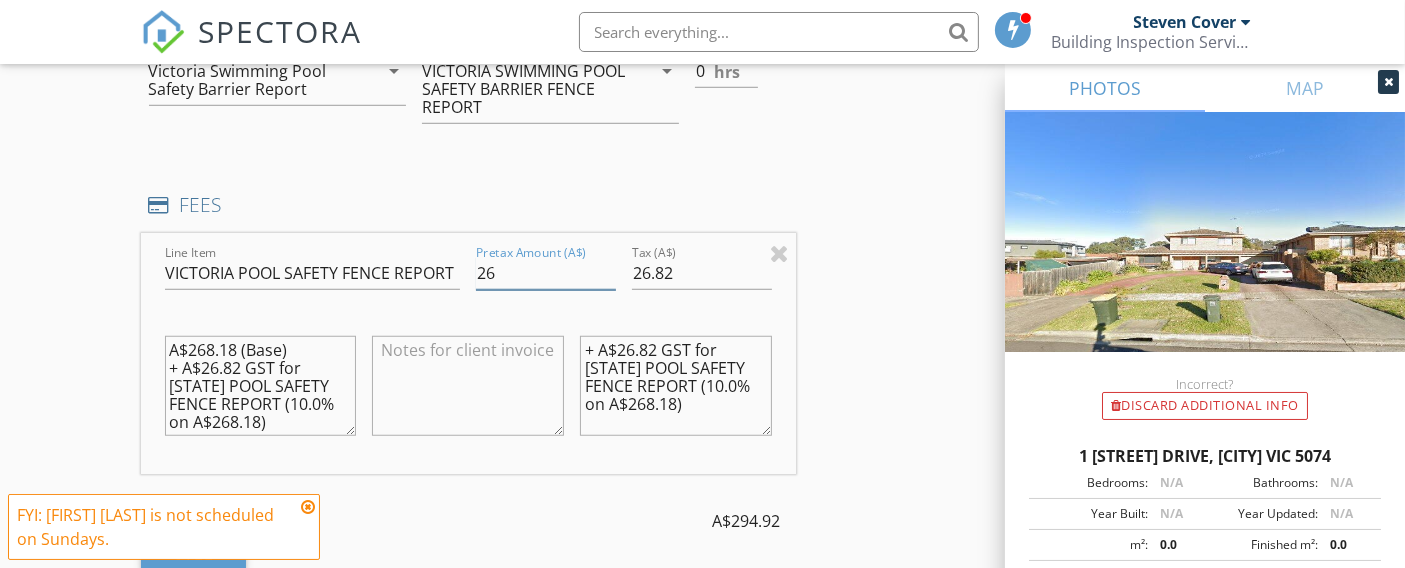type on "2" 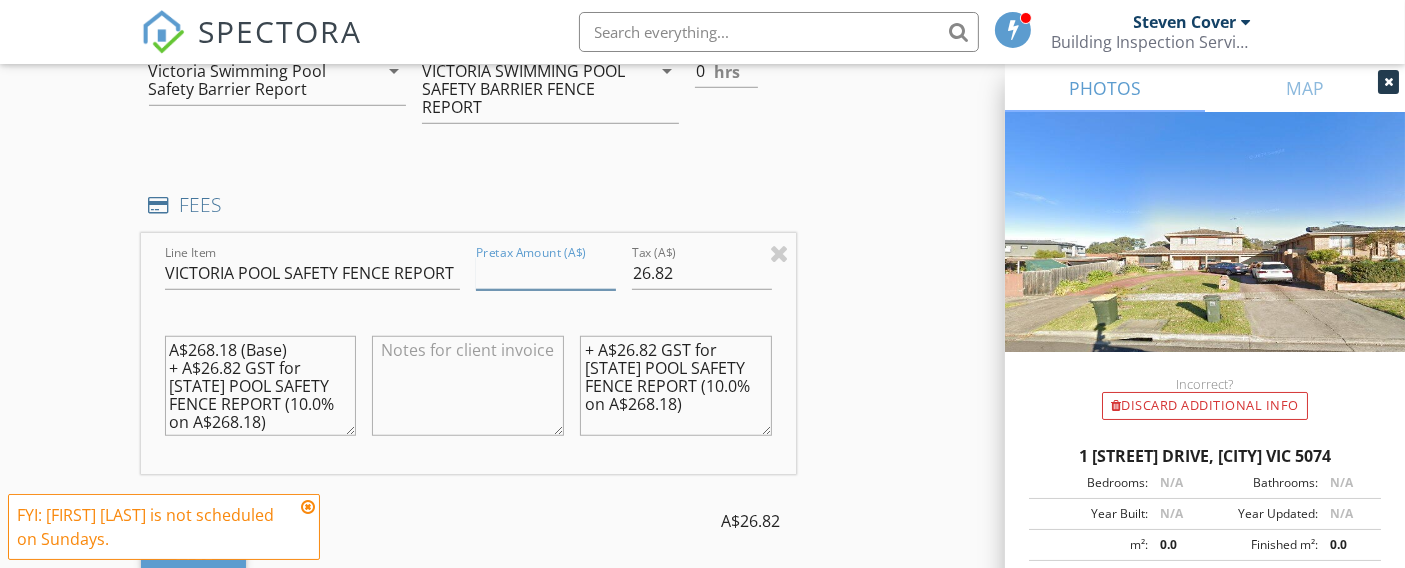 type 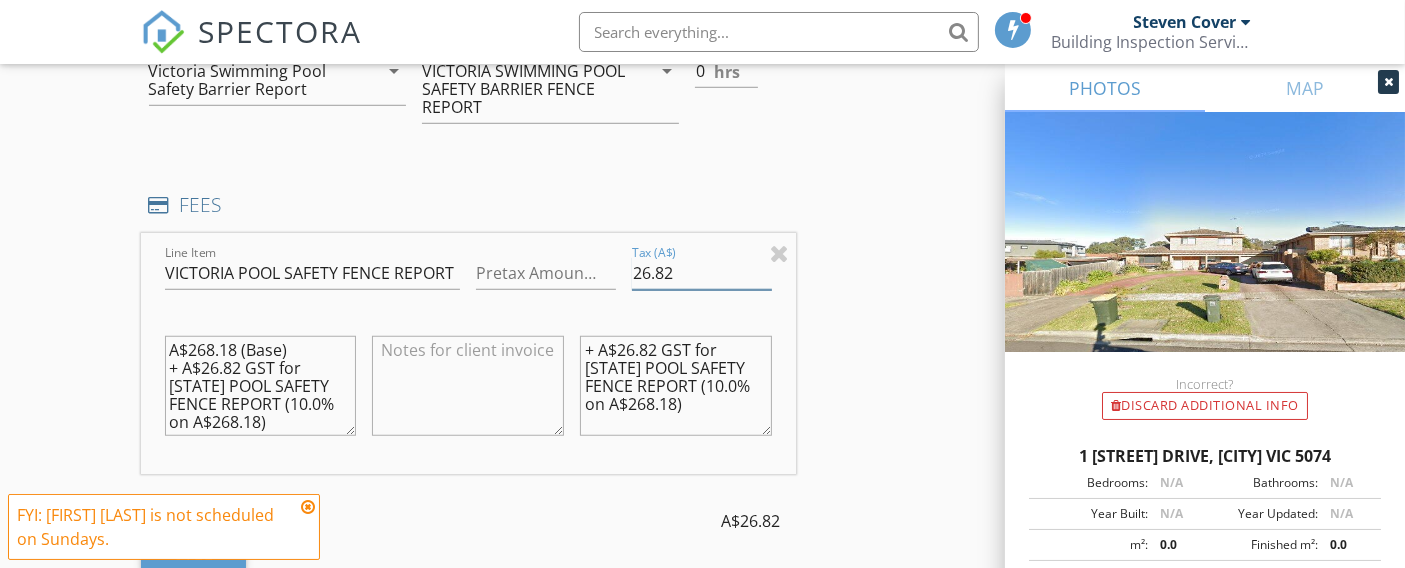 click on "26.82" at bounding box center (702, 273) 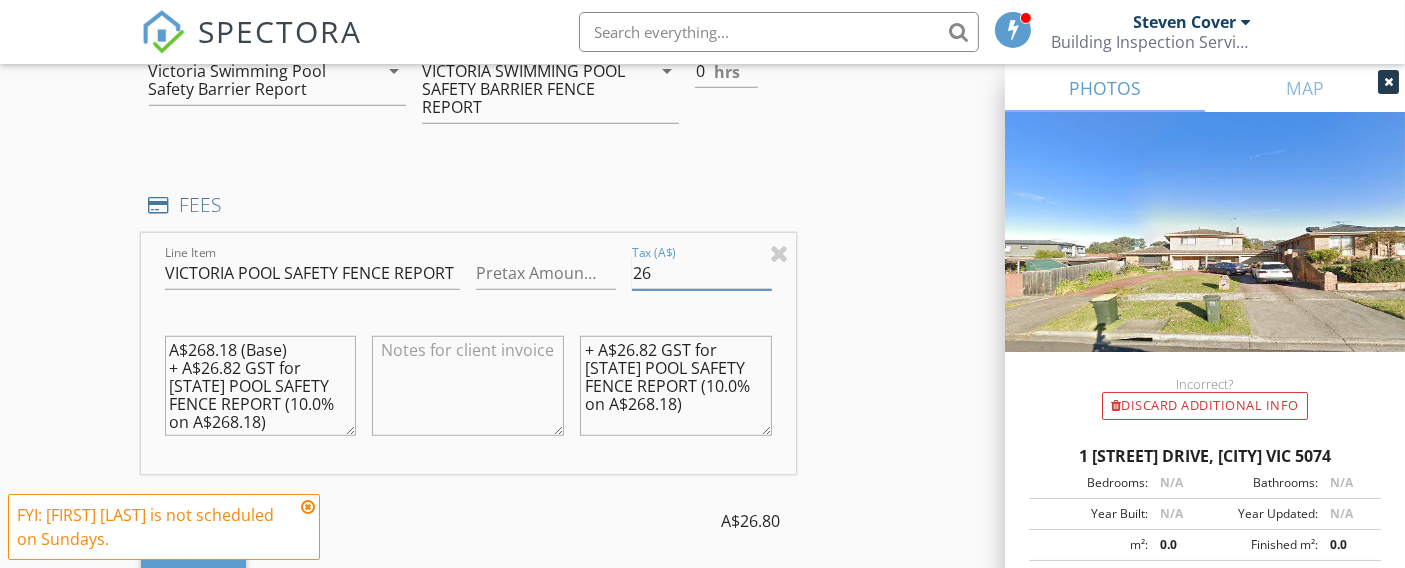 type on "2" 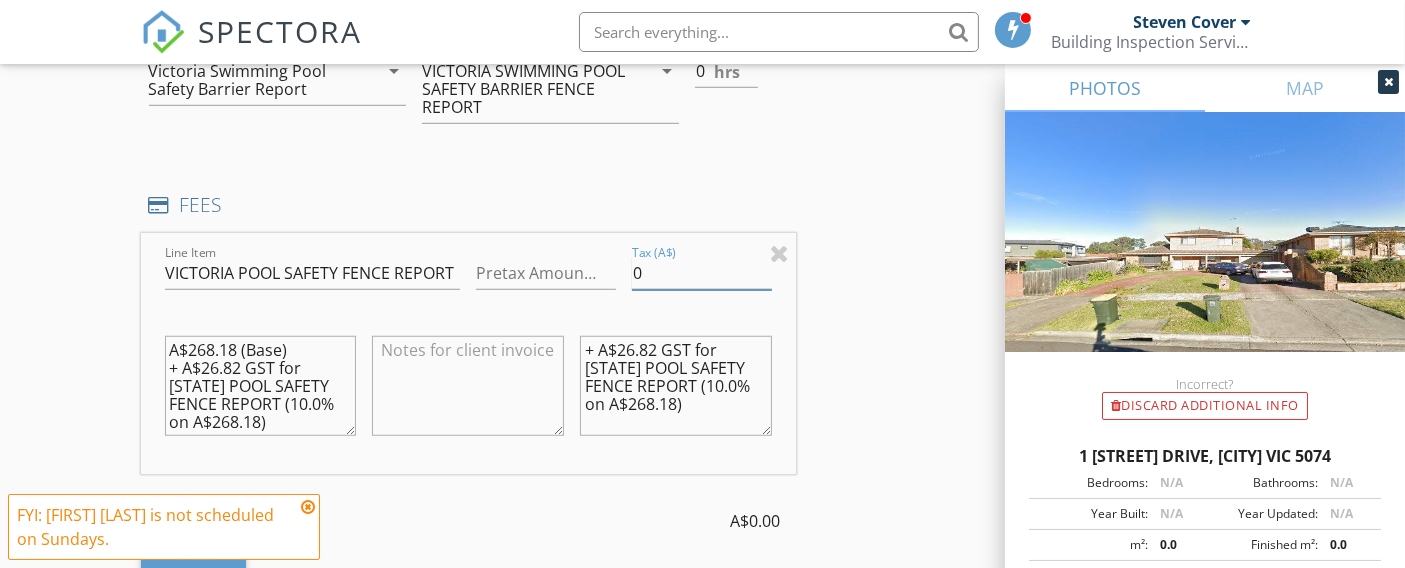 type on "0" 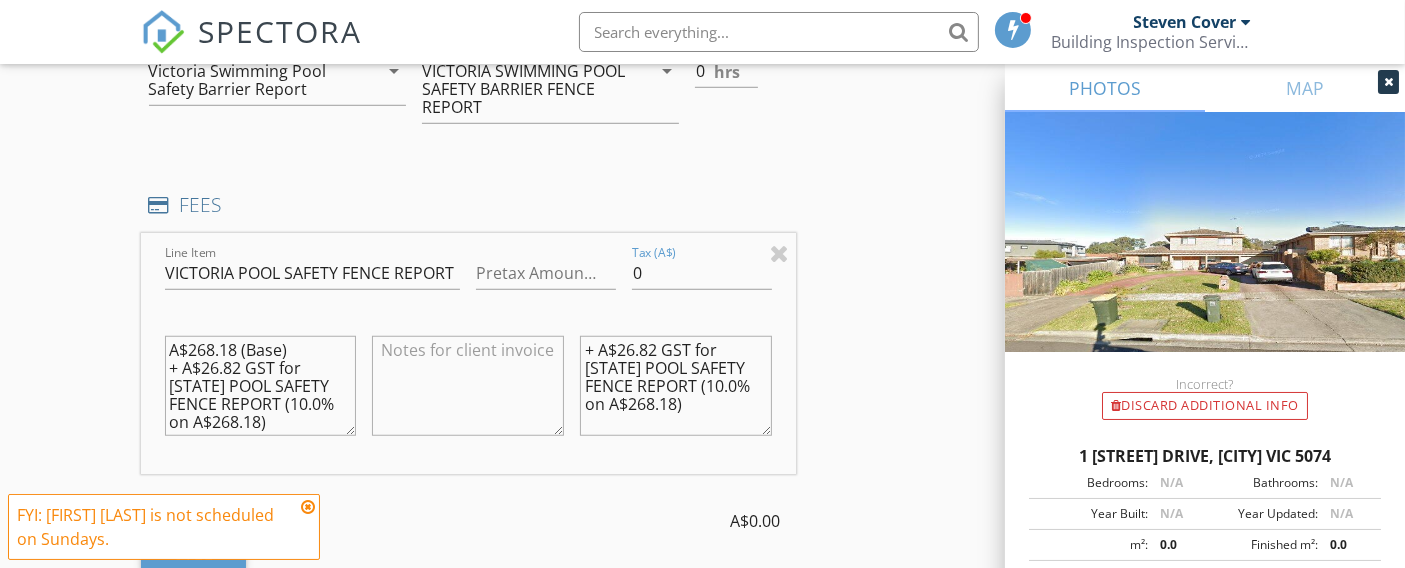 click on "+ A$26.82 GST for [STATE] POOL SAFETY FENCE REPORT (10.0% on A$268.18)" at bounding box center (676, 386) 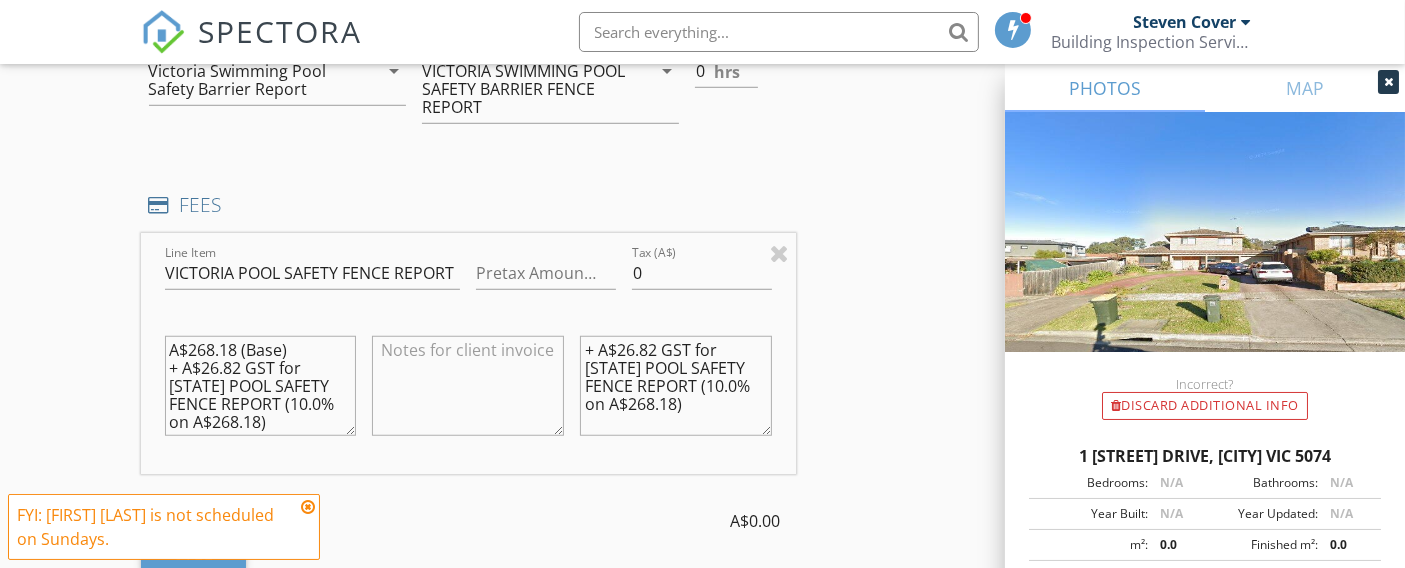 click on "+ A$26.82 GST for [STATE] POOL SAFETY FENCE REPORT (10.0% on A$268.18)" at bounding box center [676, 386] 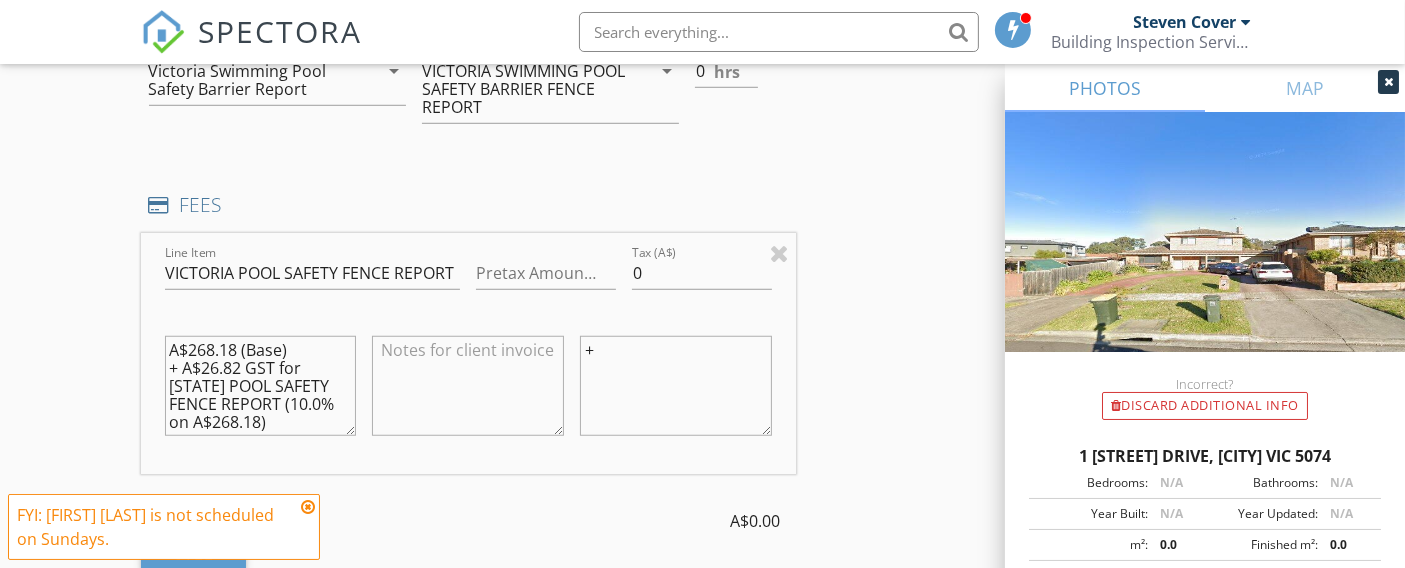 type on "+" 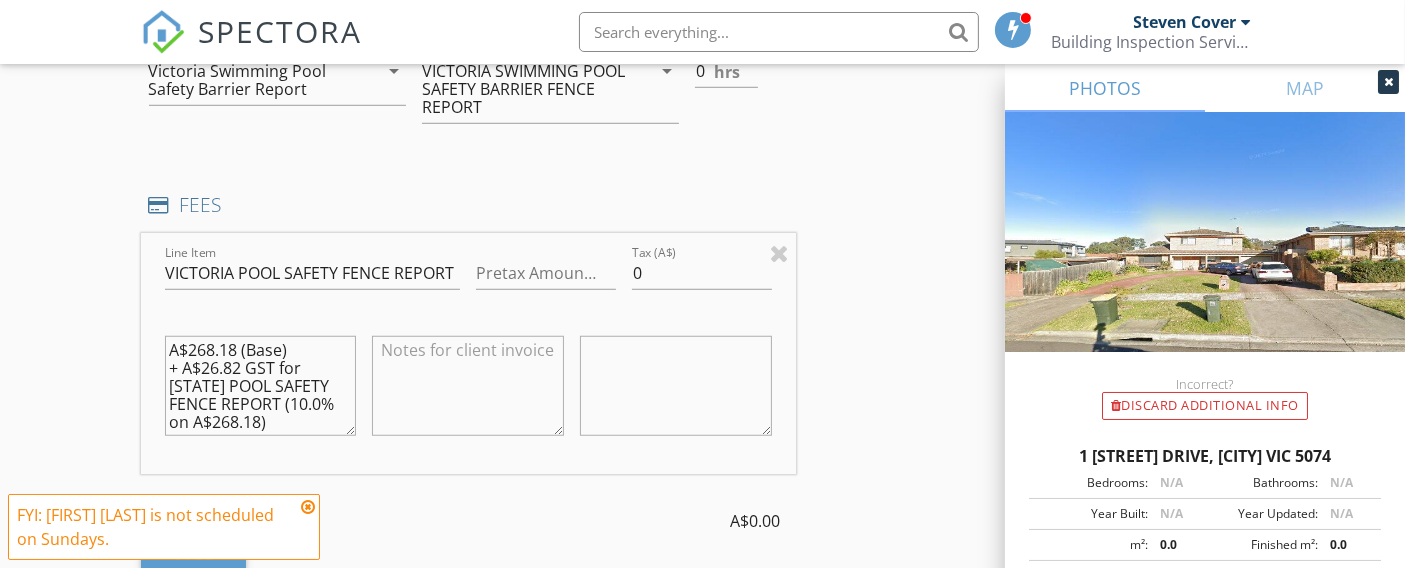 type 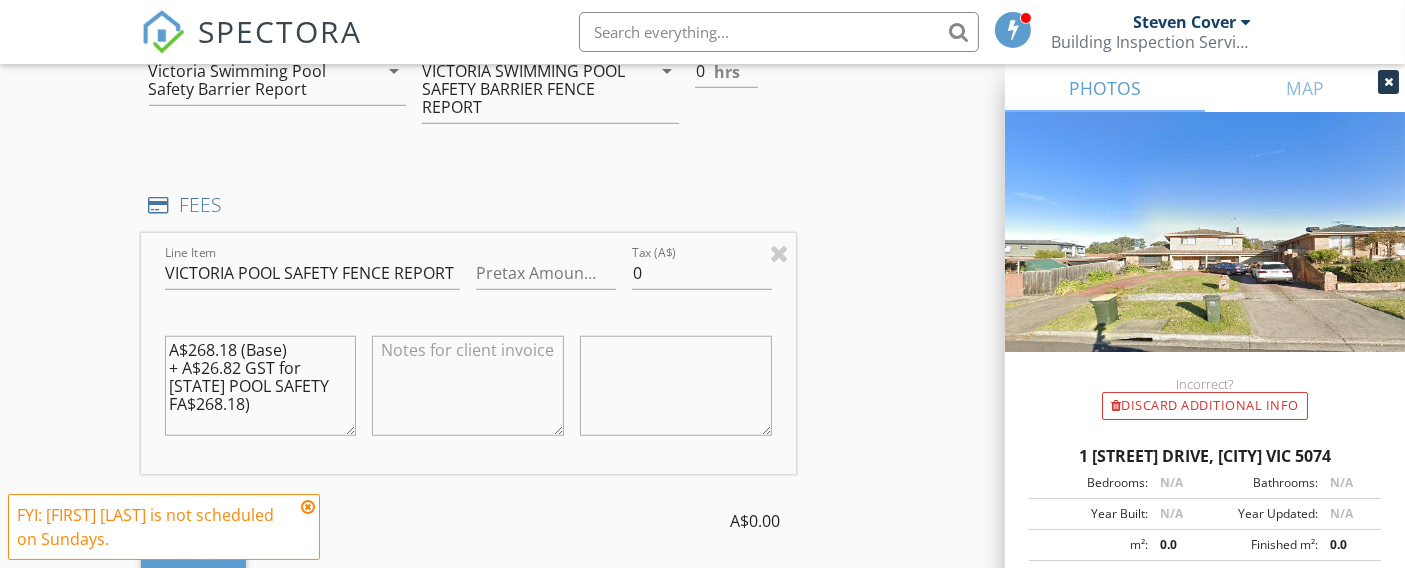 scroll, scrollTop: 0, scrollLeft: 0, axis: both 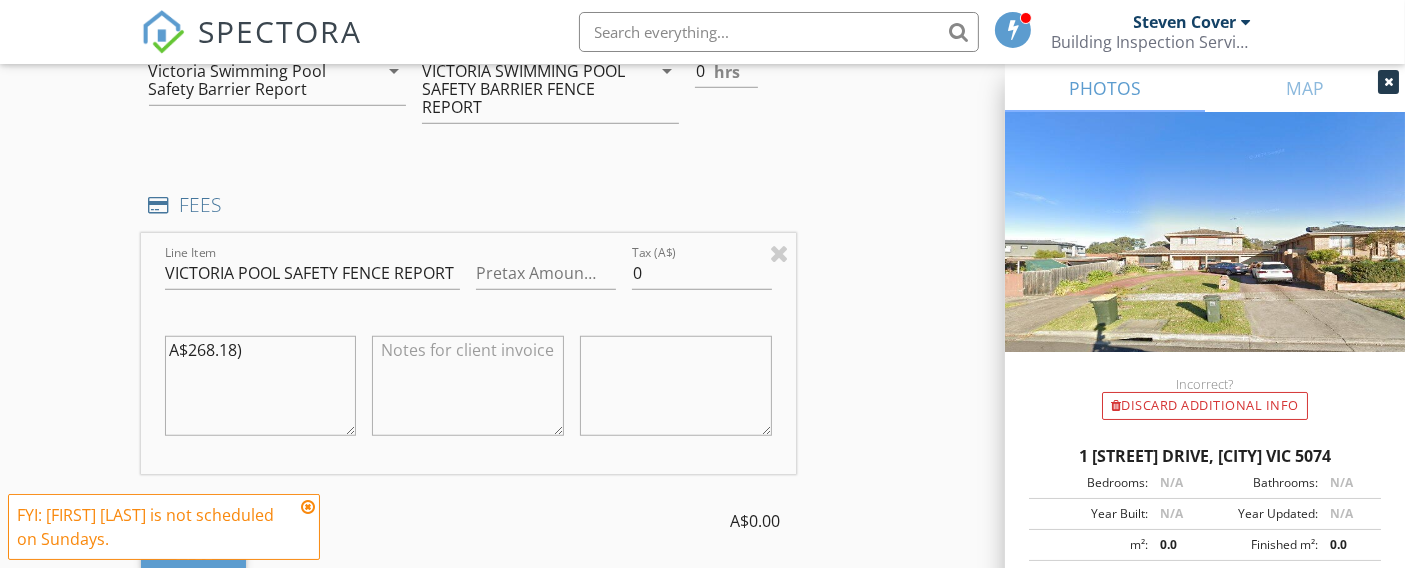click on "A$268.18)" at bounding box center (261, 386) 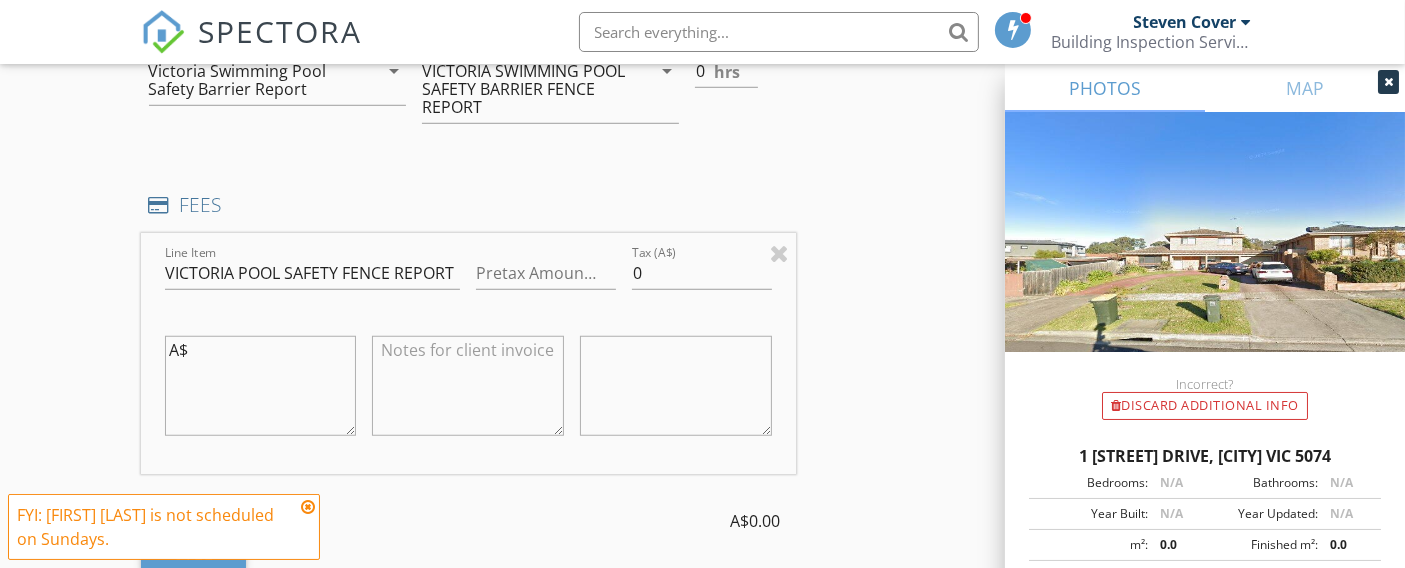 type on "A" 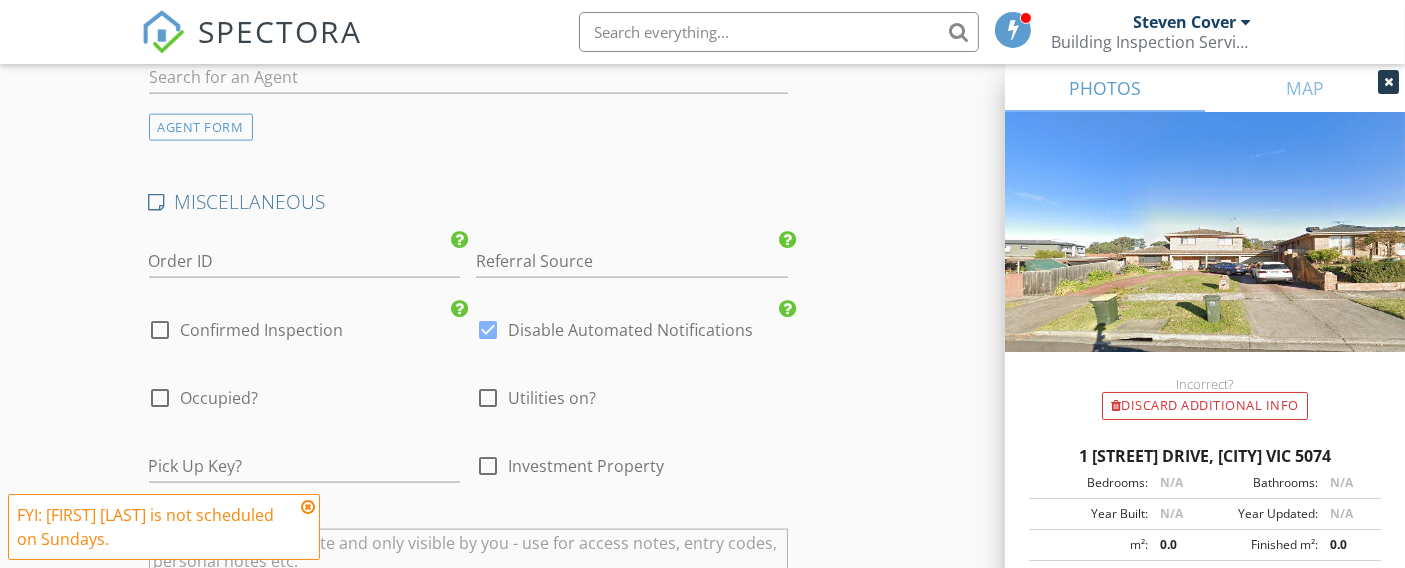 scroll, scrollTop: 2848, scrollLeft: 0, axis: vertical 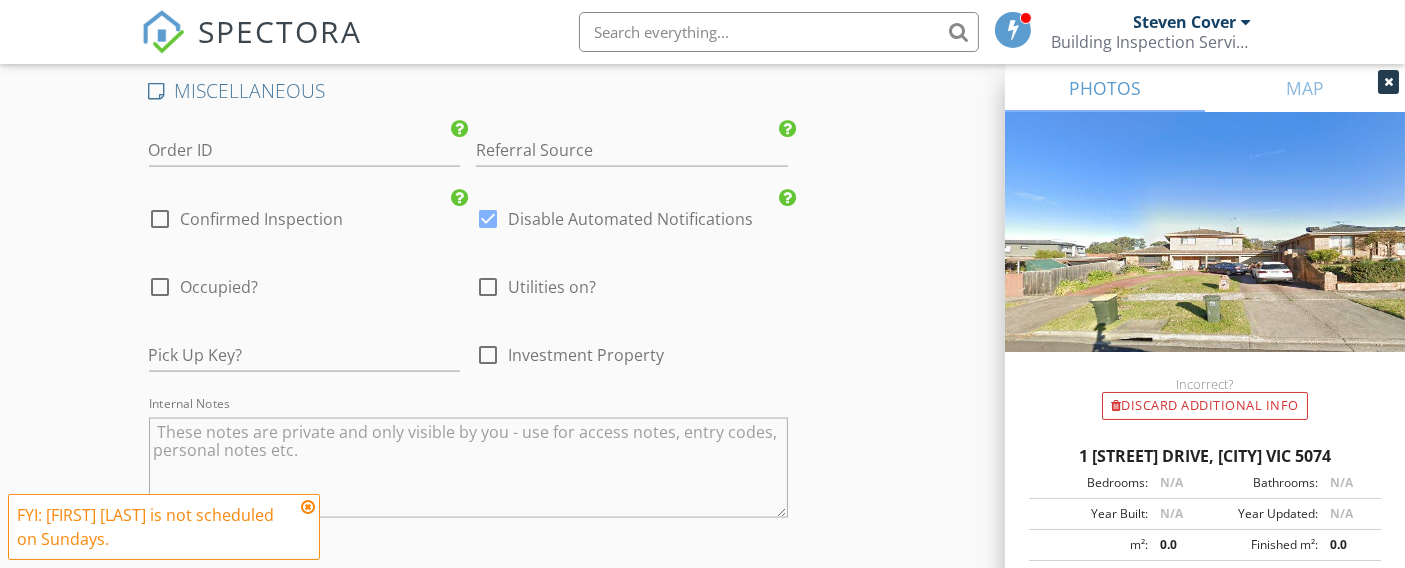 type 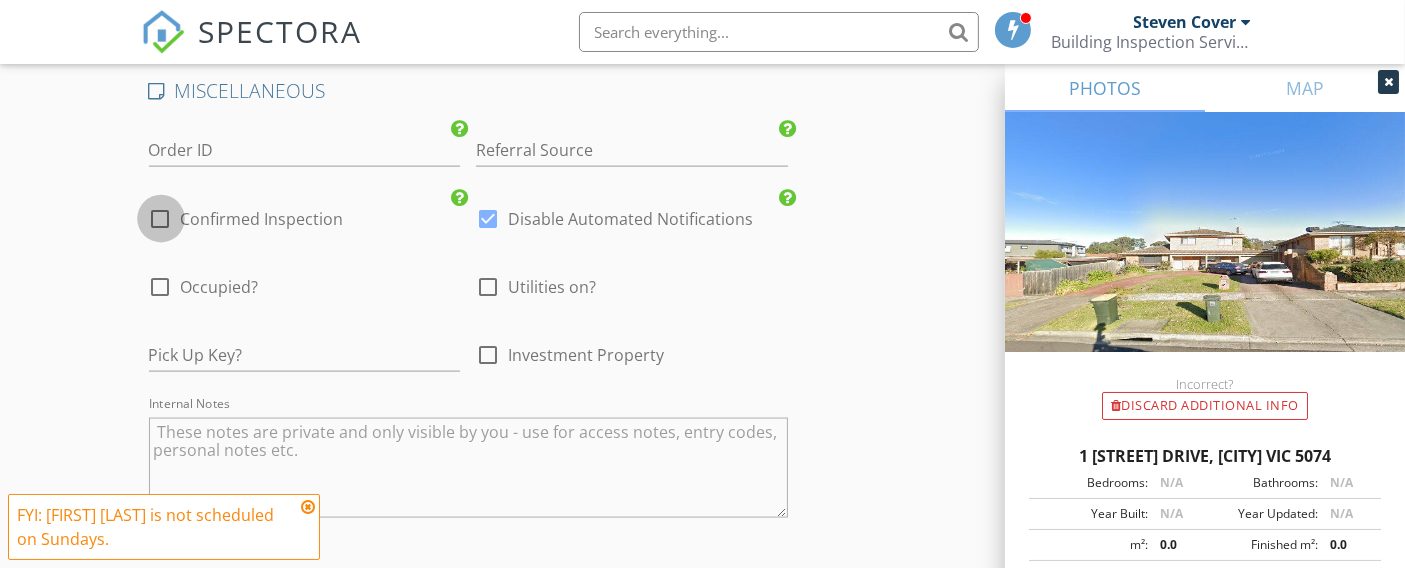 click at bounding box center (161, 219) 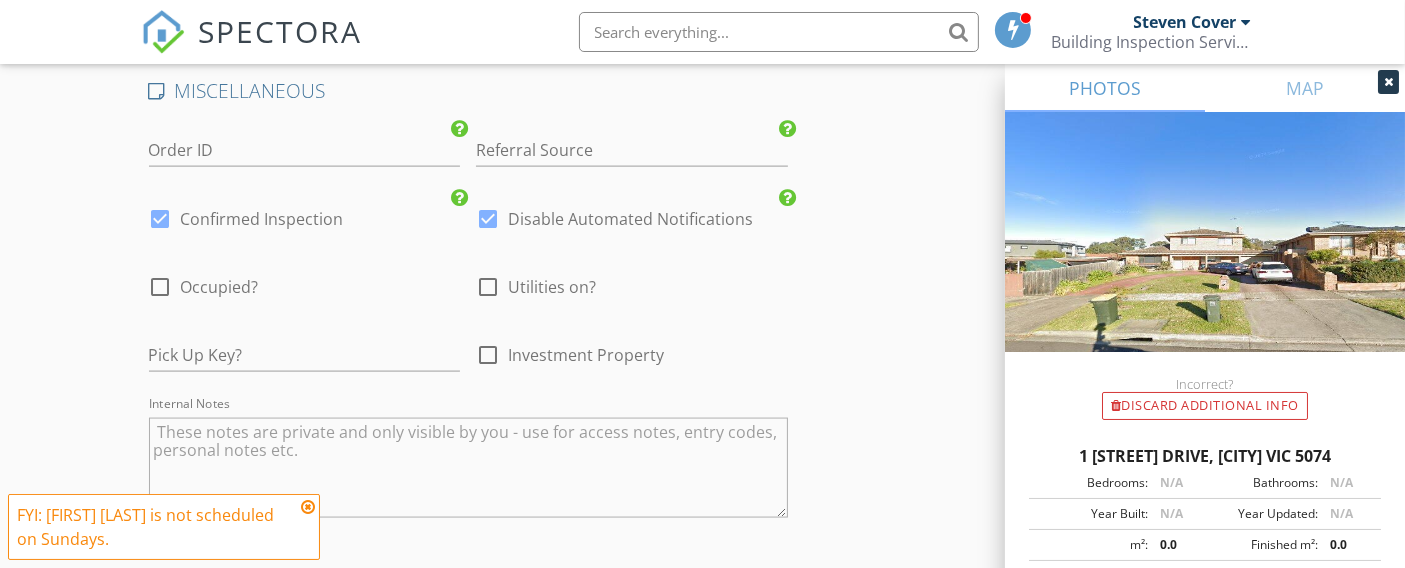 click at bounding box center (488, 219) 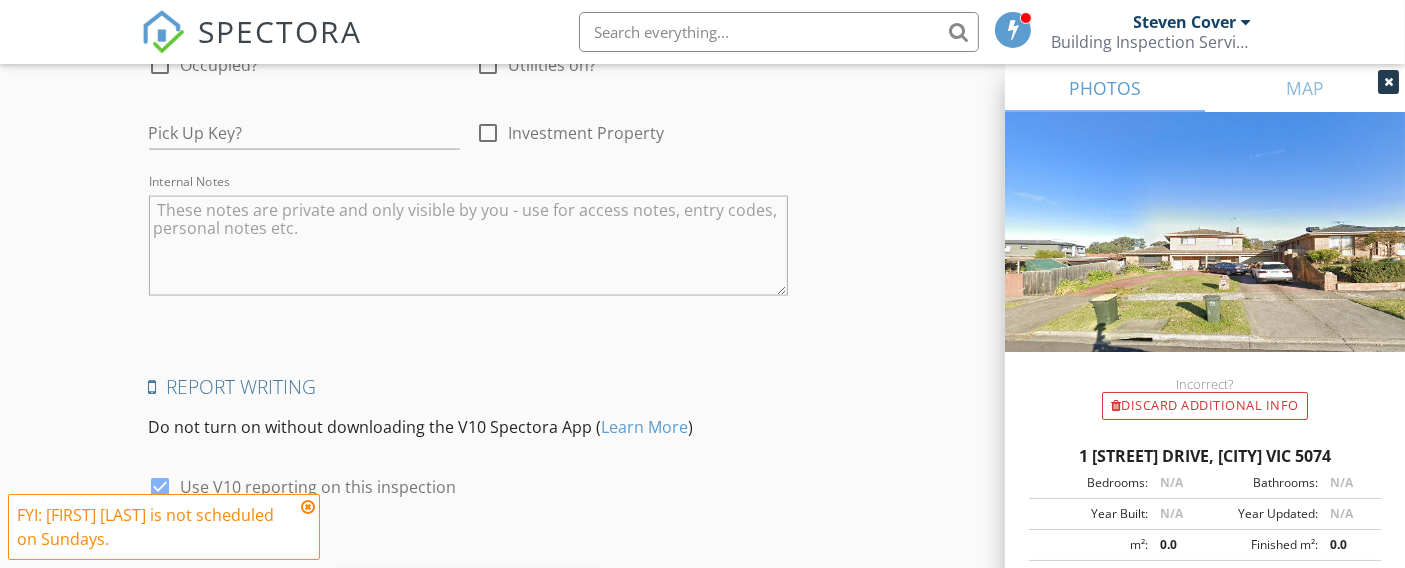 scroll, scrollTop: 2959, scrollLeft: 0, axis: vertical 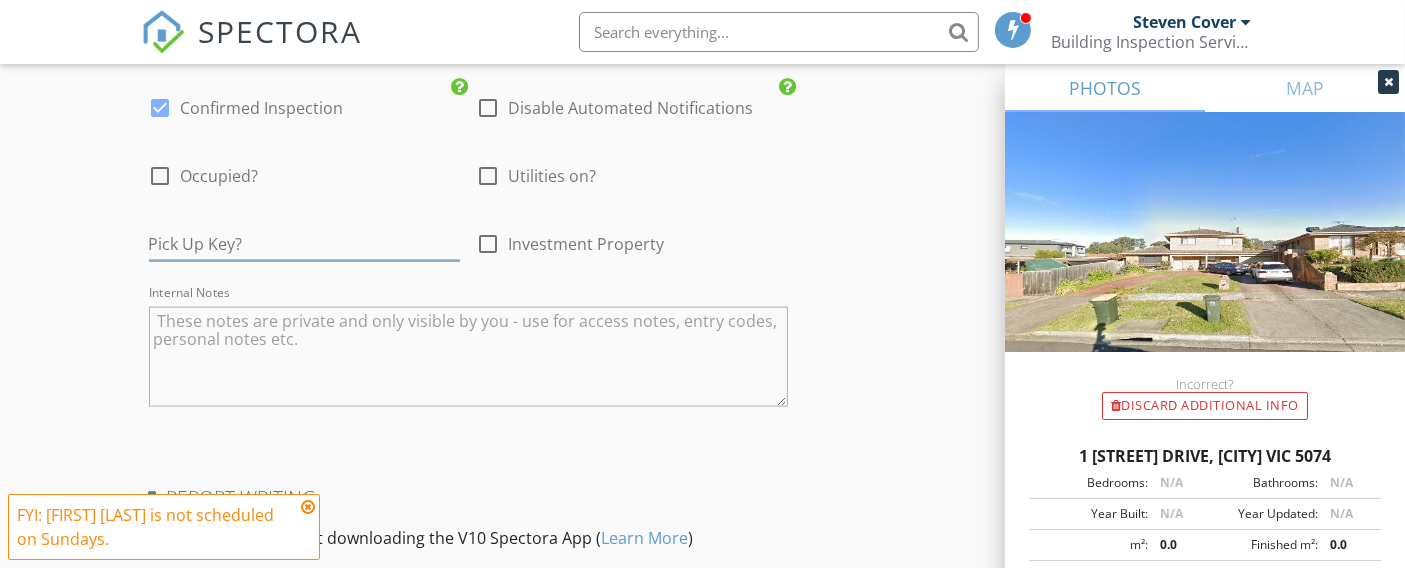 click at bounding box center (305, 244) 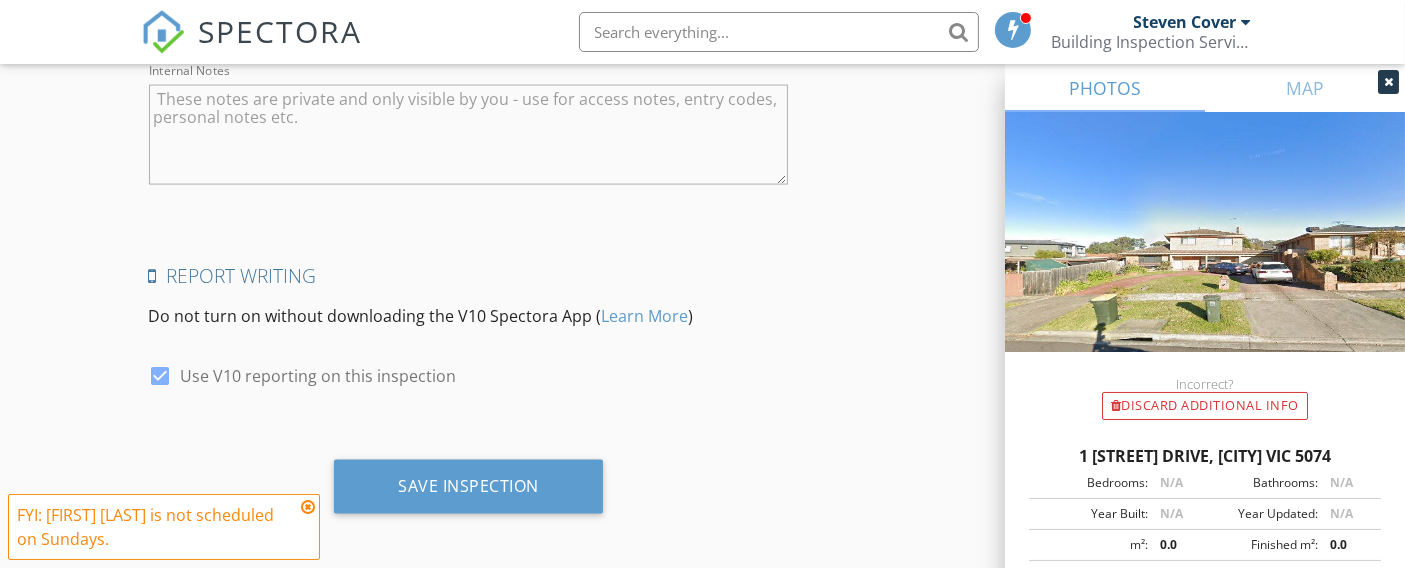 scroll, scrollTop: 3182, scrollLeft: 0, axis: vertical 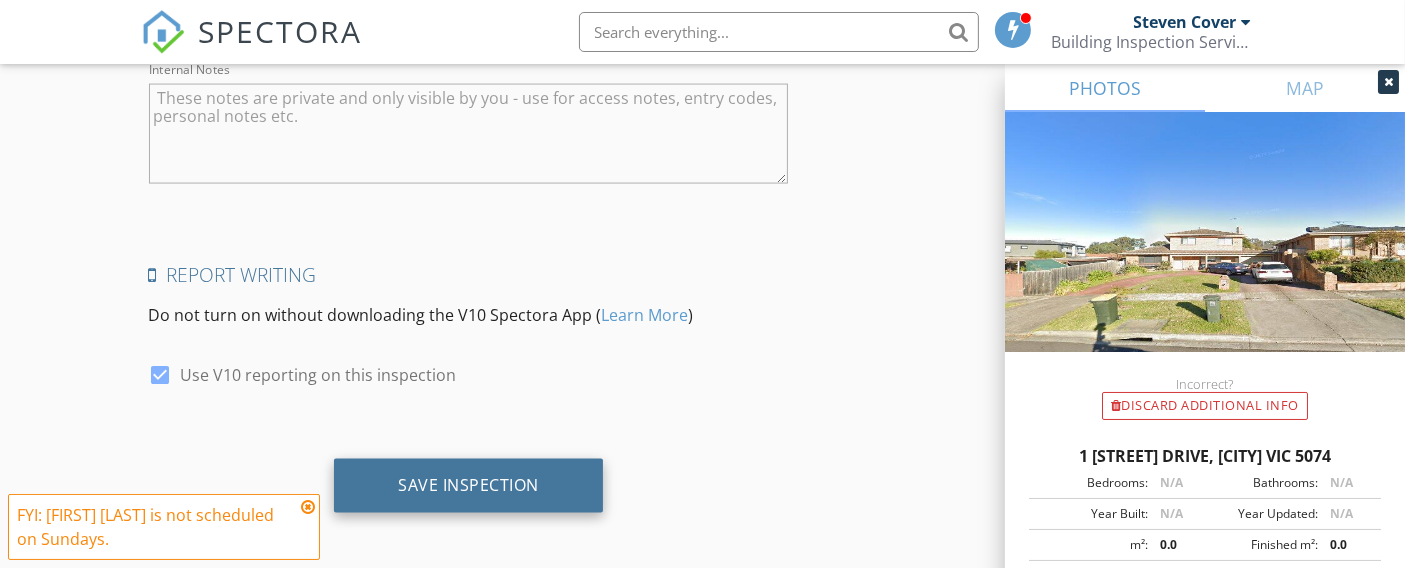 type on "Side Gate" 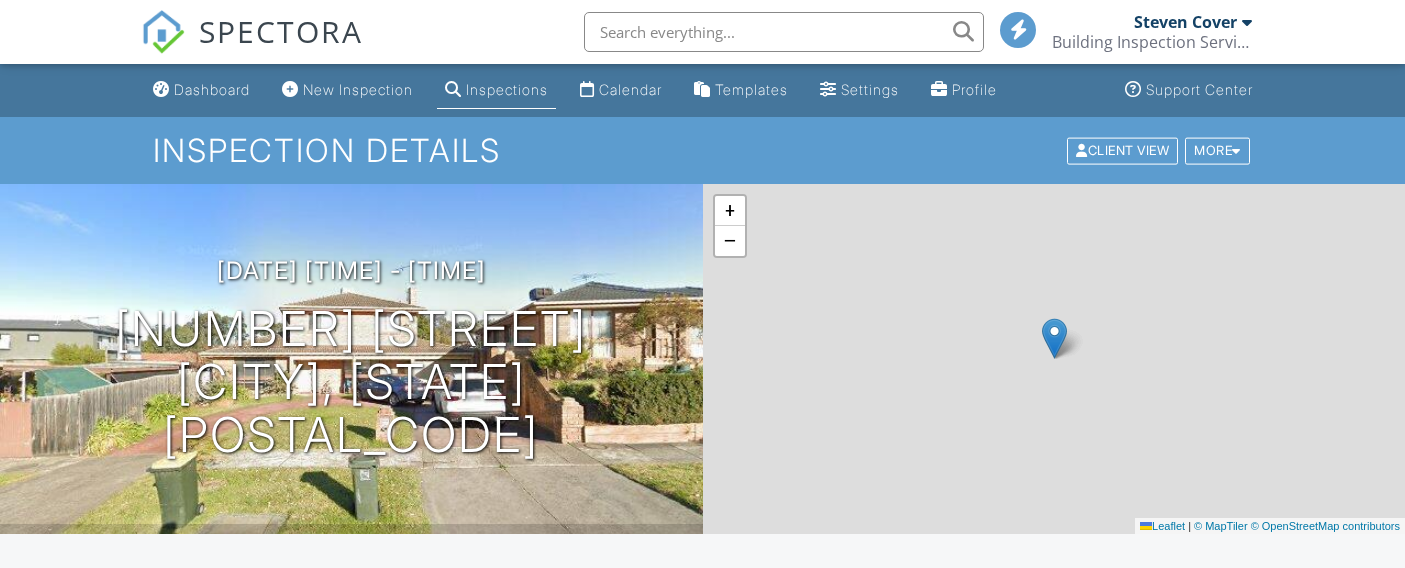 scroll, scrollTop: 0, scrollLeft: 0, axis: both 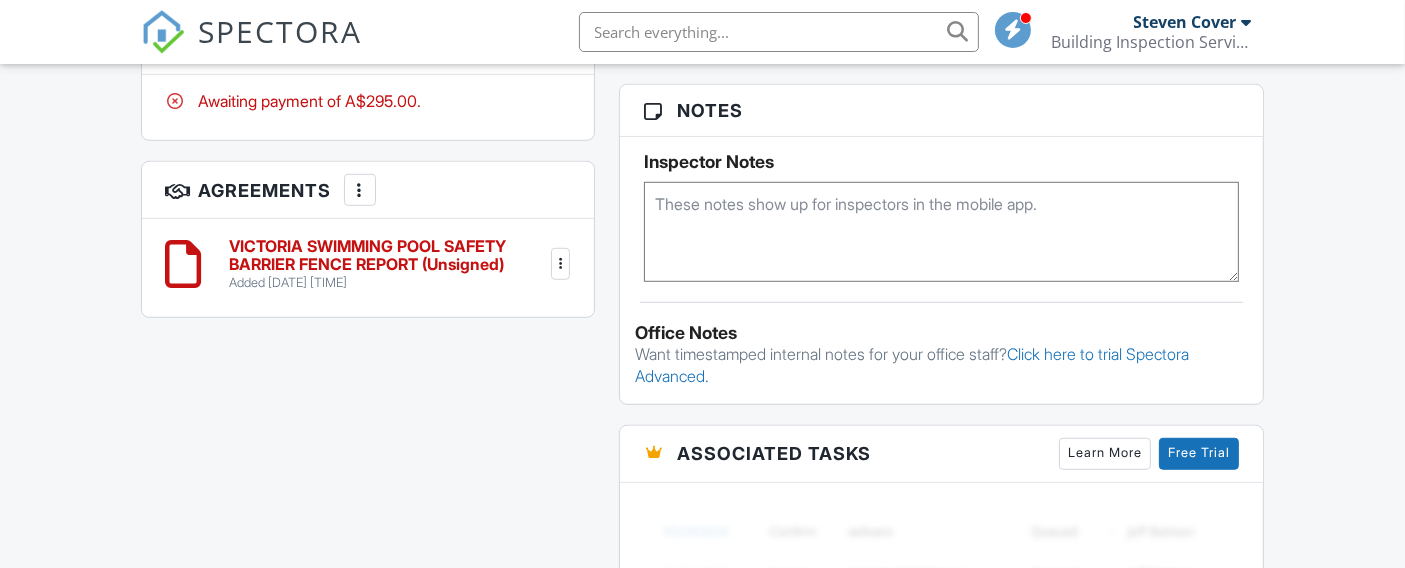 click at bounding box center (560, 264) 